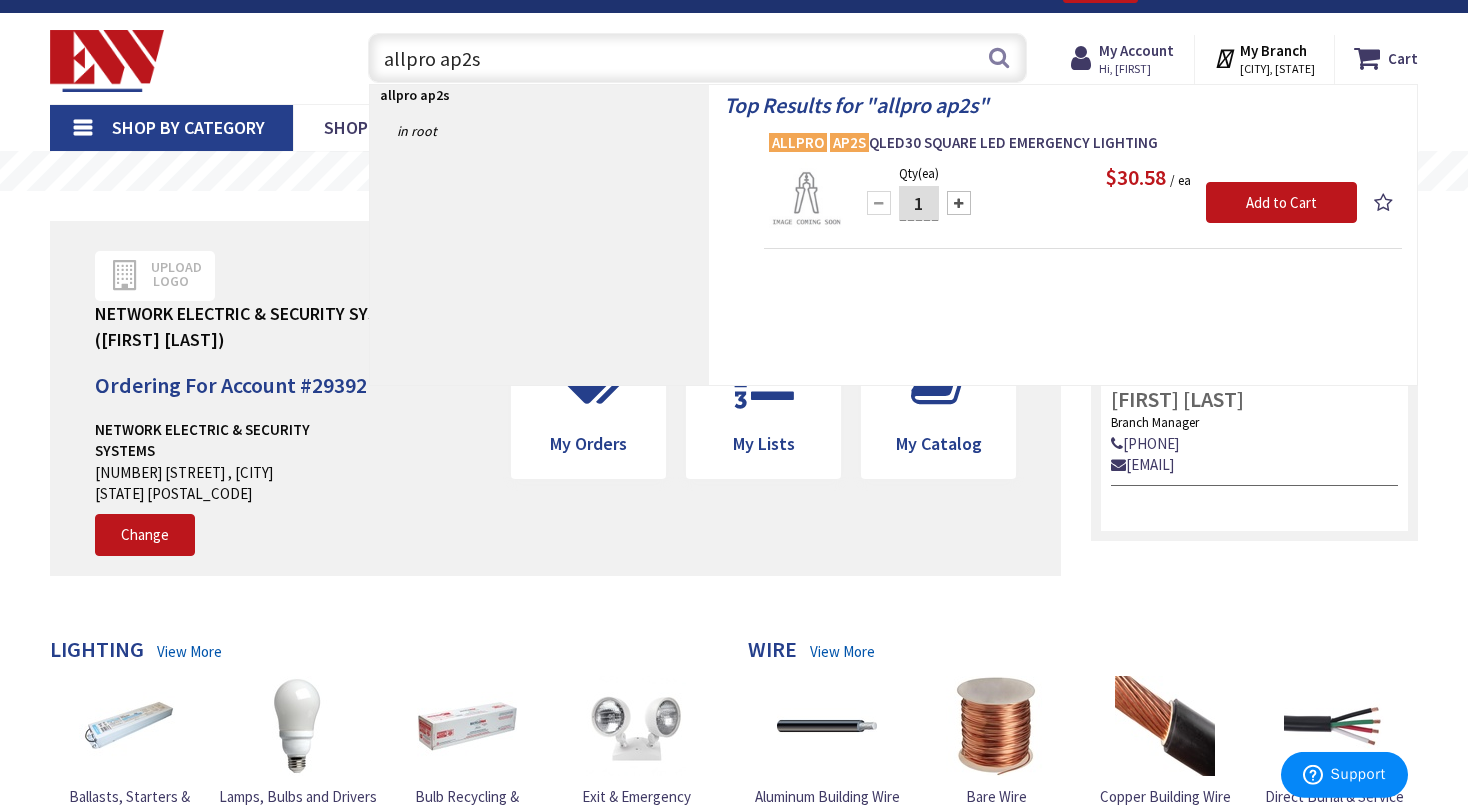 scroll, scrollTop: 0, scrollLeft: 0, axis: both 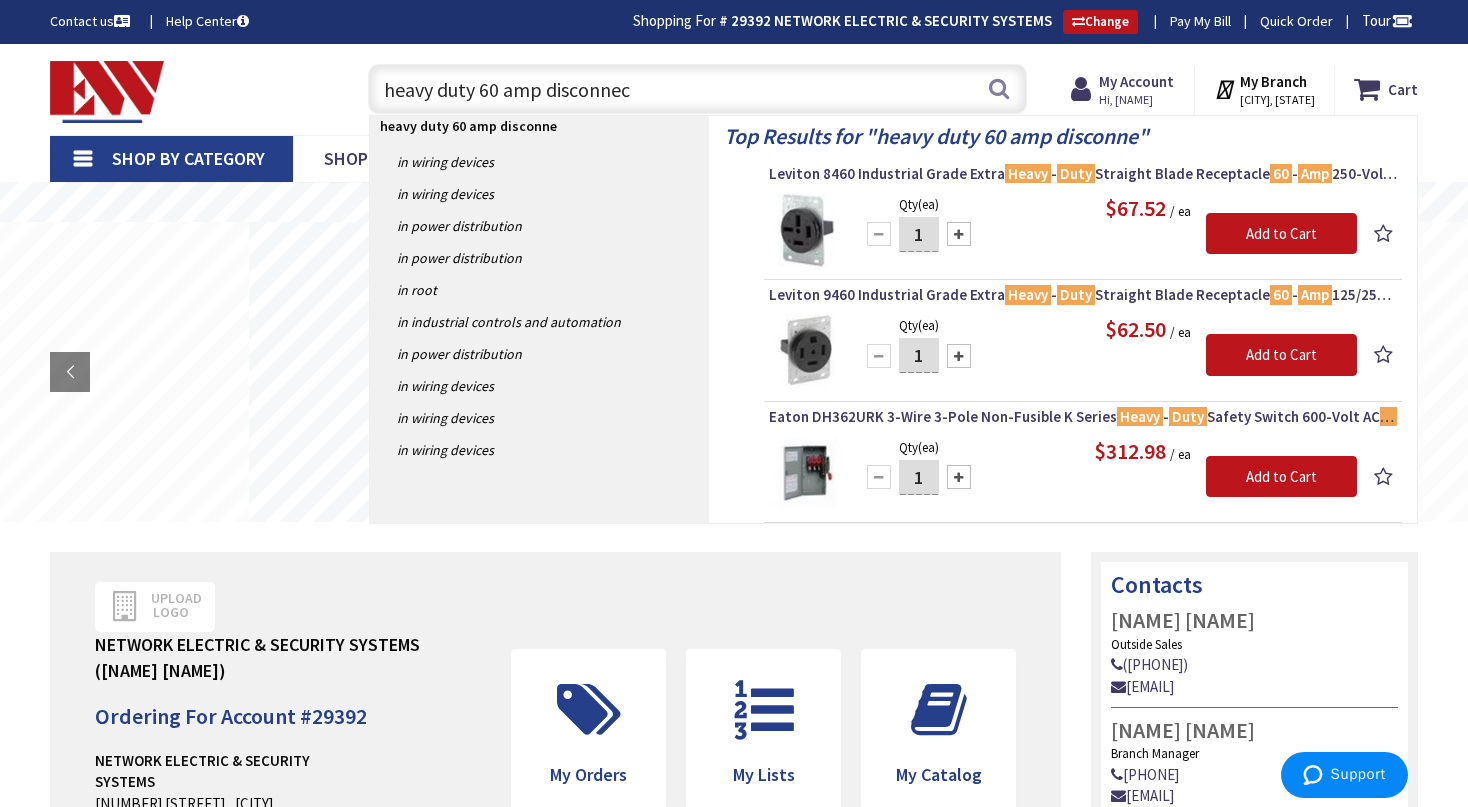 type on "heavy duty 60 amp disconnect" 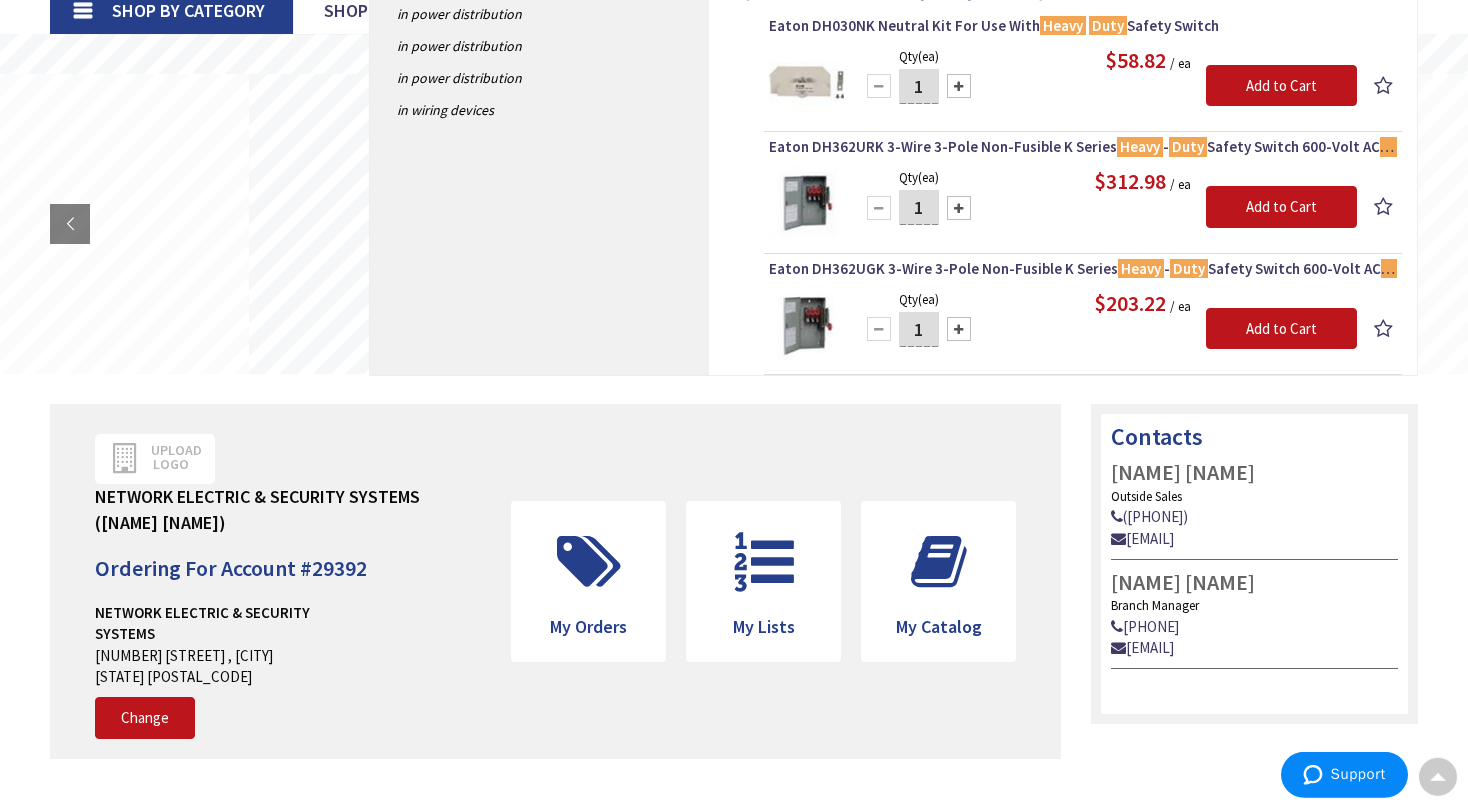 scroll, scrollTop: 105, scrollLeft: 0, axis: vertical 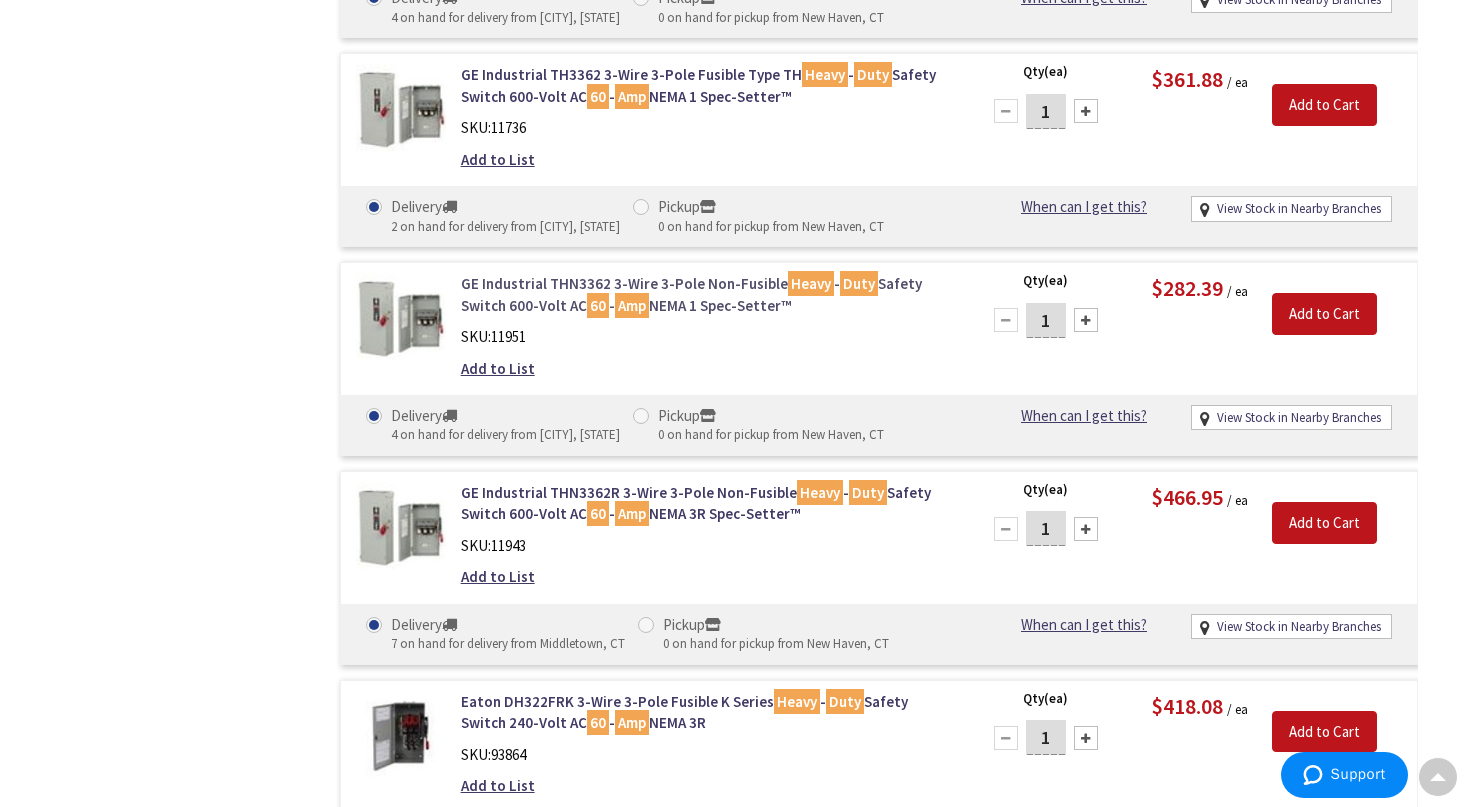 click on "GE Industrial THN3362 3-Wire 3-Pole Non-Fusible  Heavy - Duty  Safety Switch 600-Volt AC  60 - Amp  NEMA 1 Spec-Setter™" at bounding box center [707, 294] 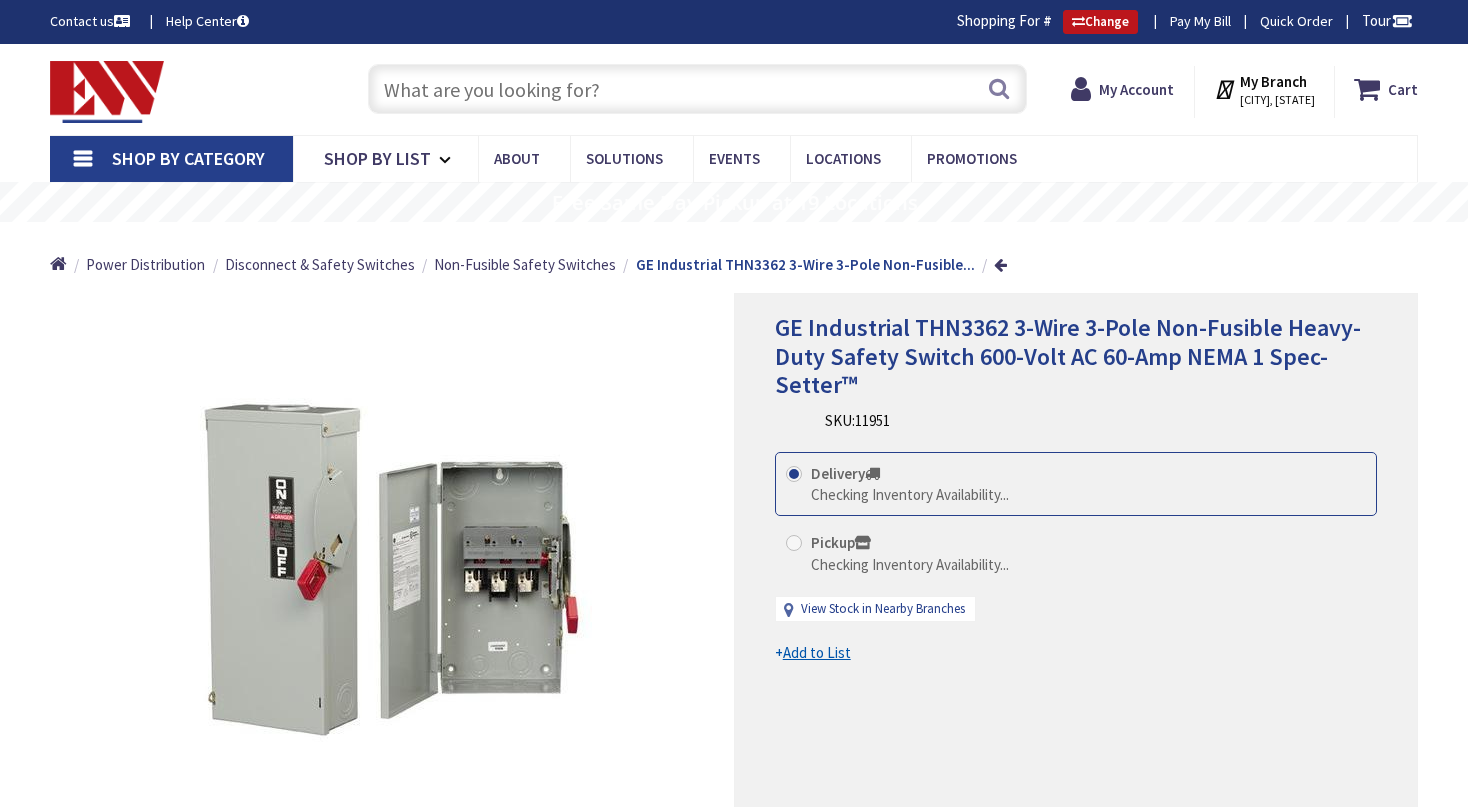 scroll, scrollTop: 0, scrollLeft: 0, axis: both 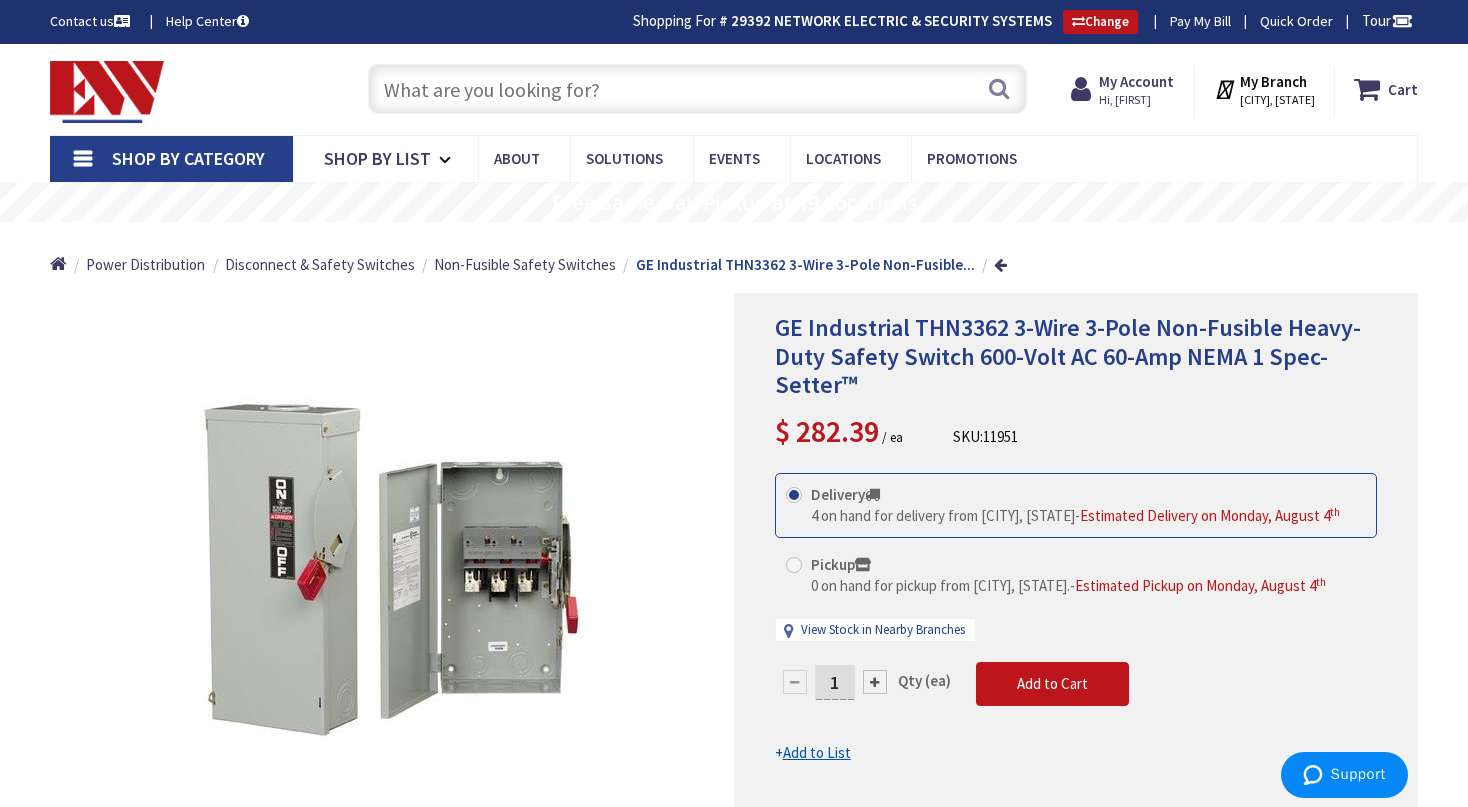 click on "Welcome, [FIRST] [LAST]
My Branch :  [CITY], [STATE]" at bounding box center (734, 1213) 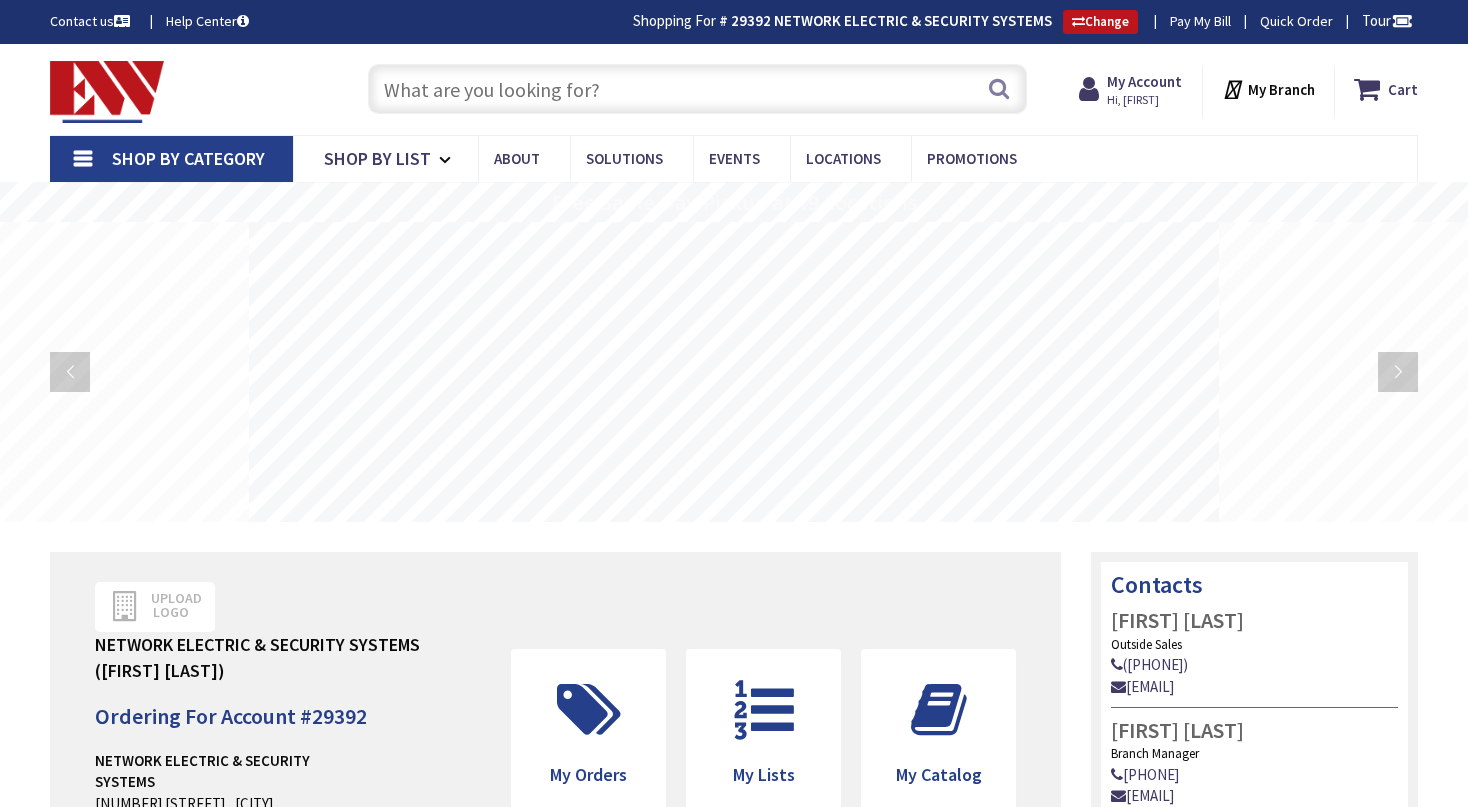 scroll, scrollTop: 0, scrollLeft: 0, axis: both 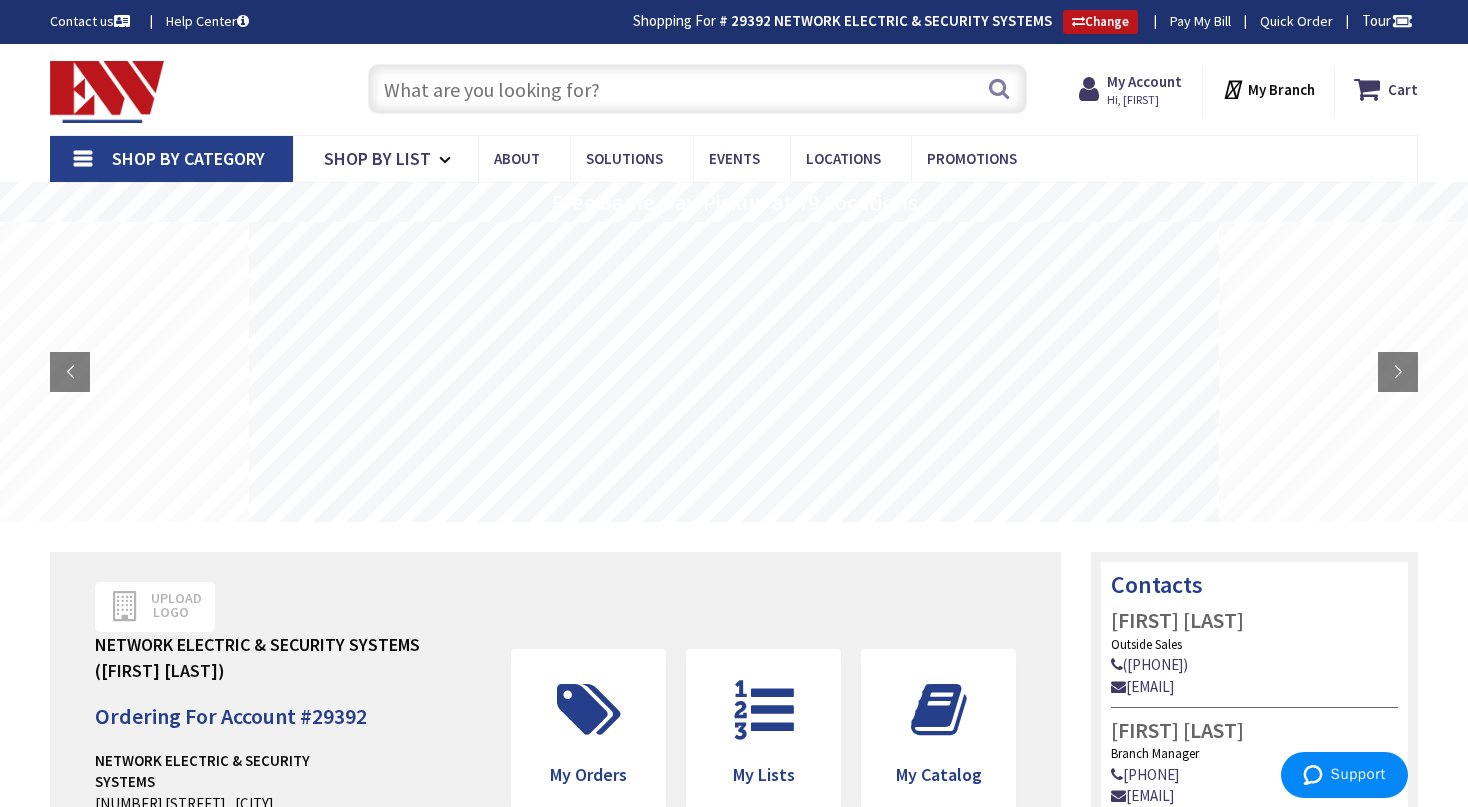 click at bounding box center [697, 89] 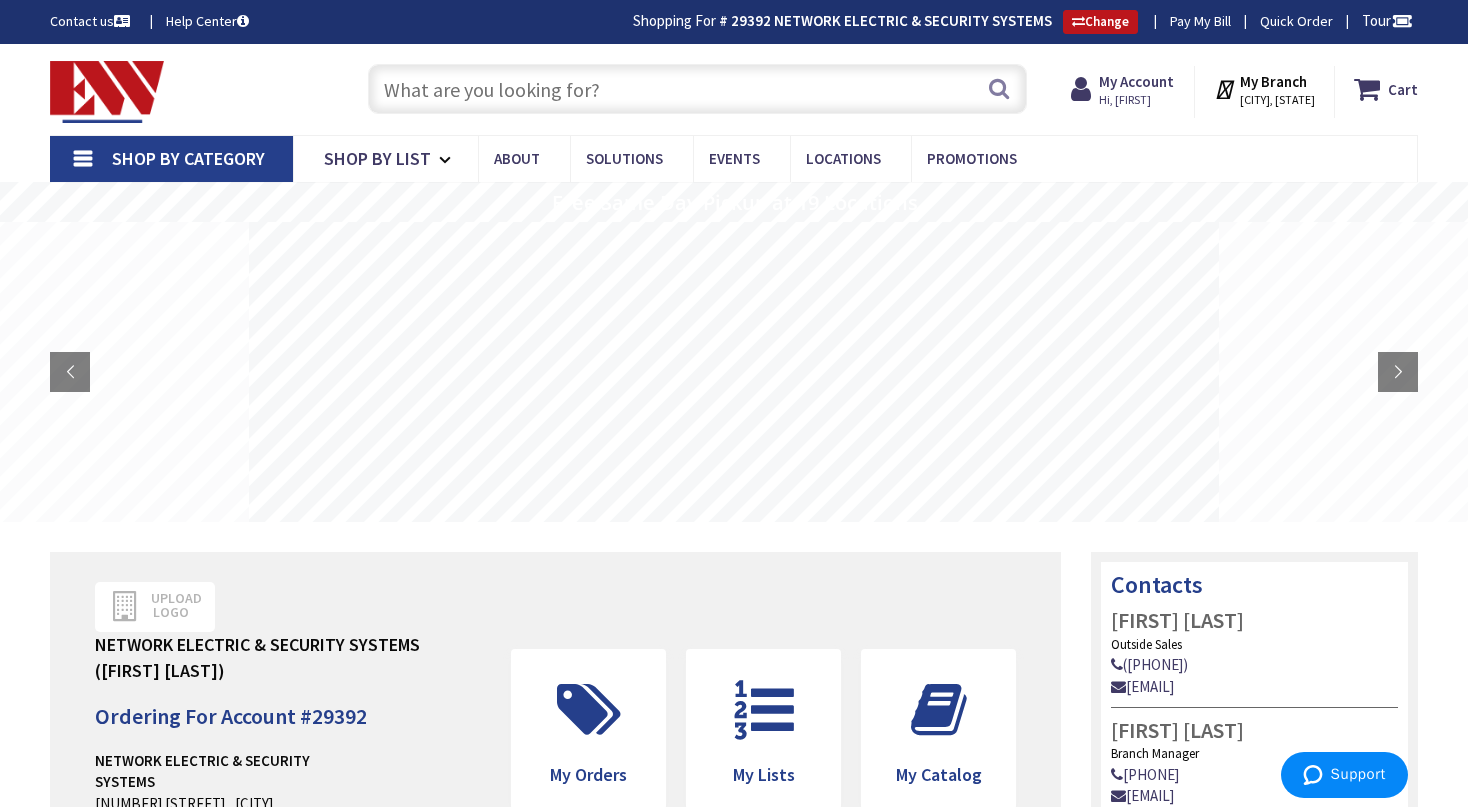 scroll, scrollTop: 0, scrollLeft: 0, axis: both 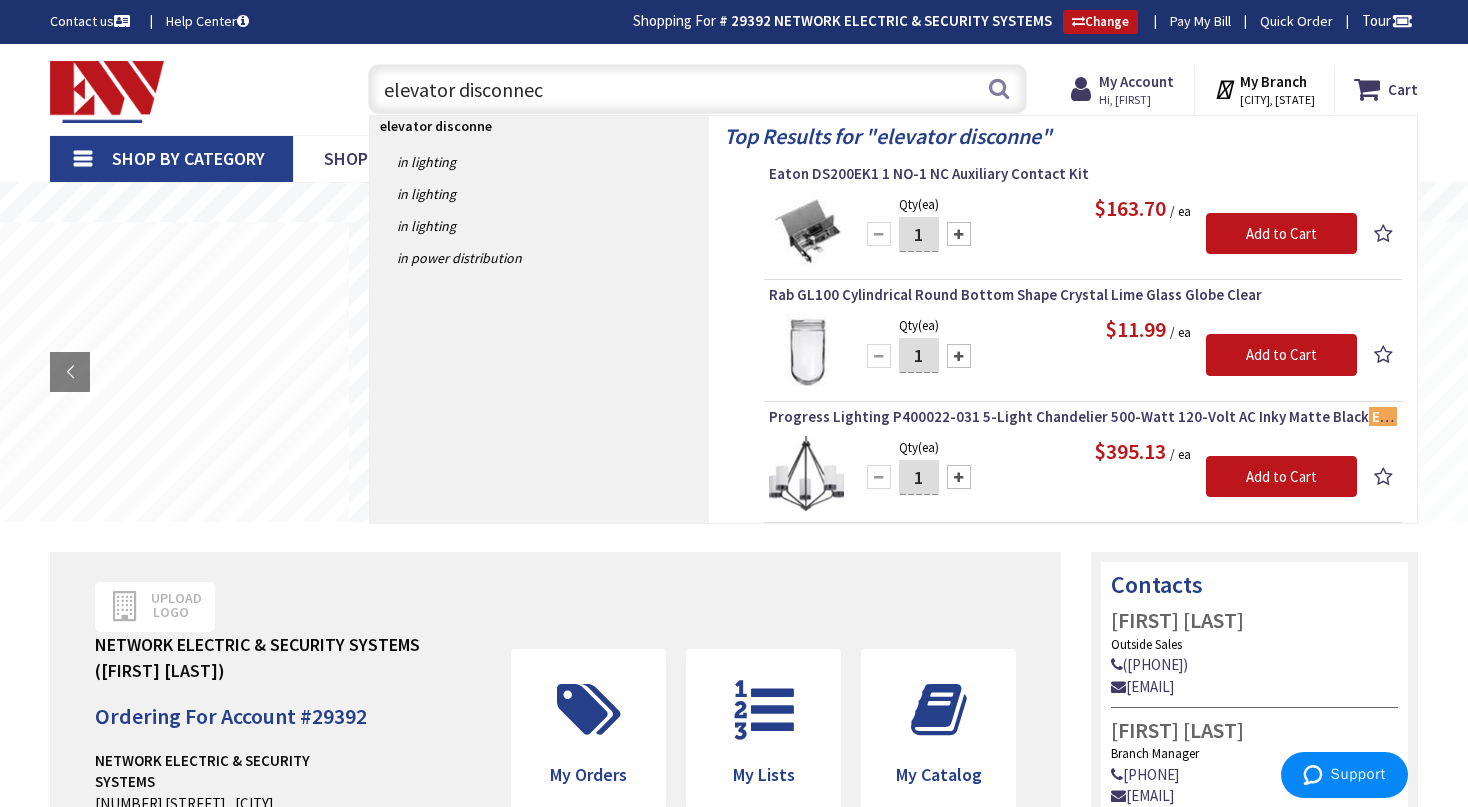 type on "elevator disconnect" 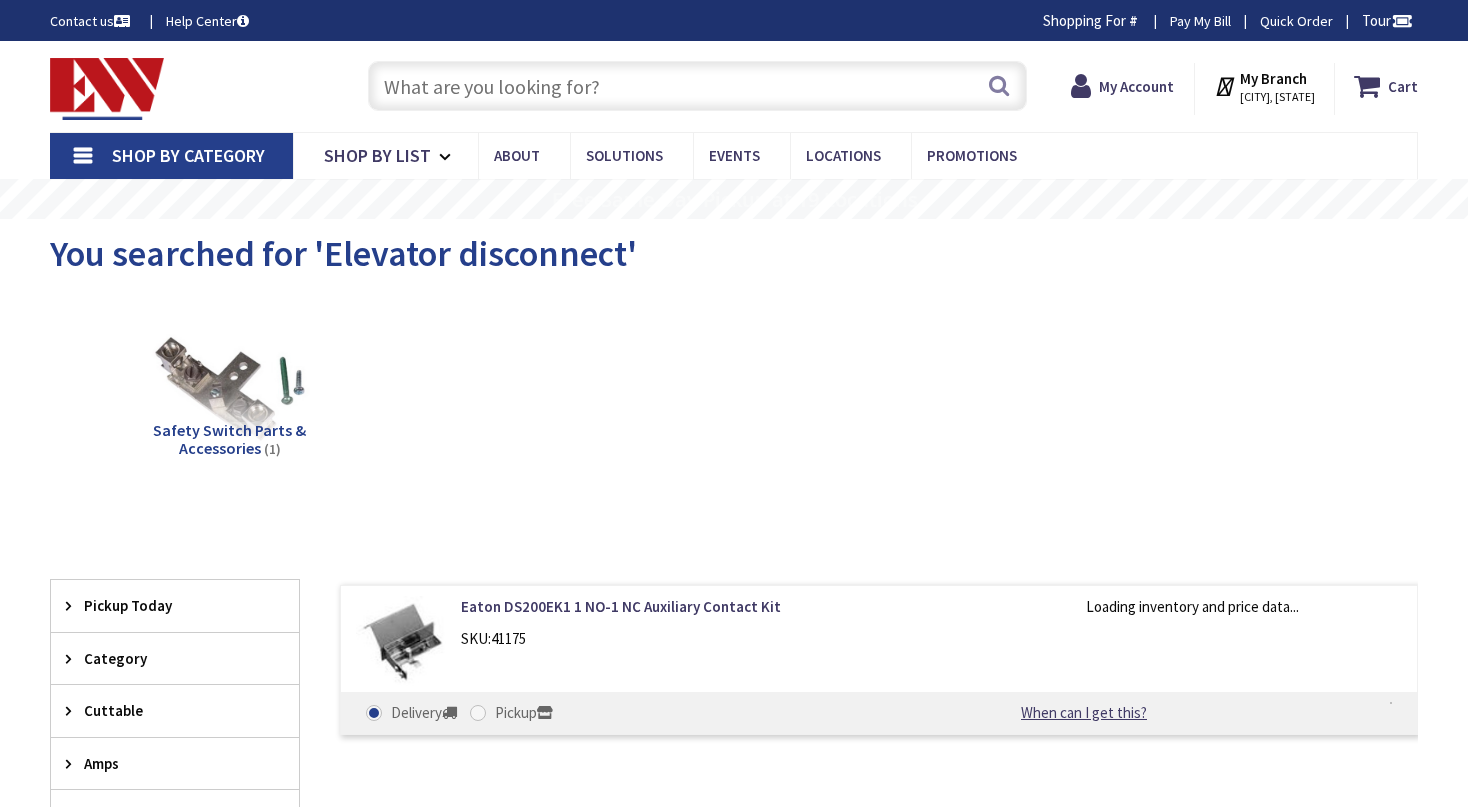 scroll, scrollTop: 0, scrollLeft: 0, axis: both 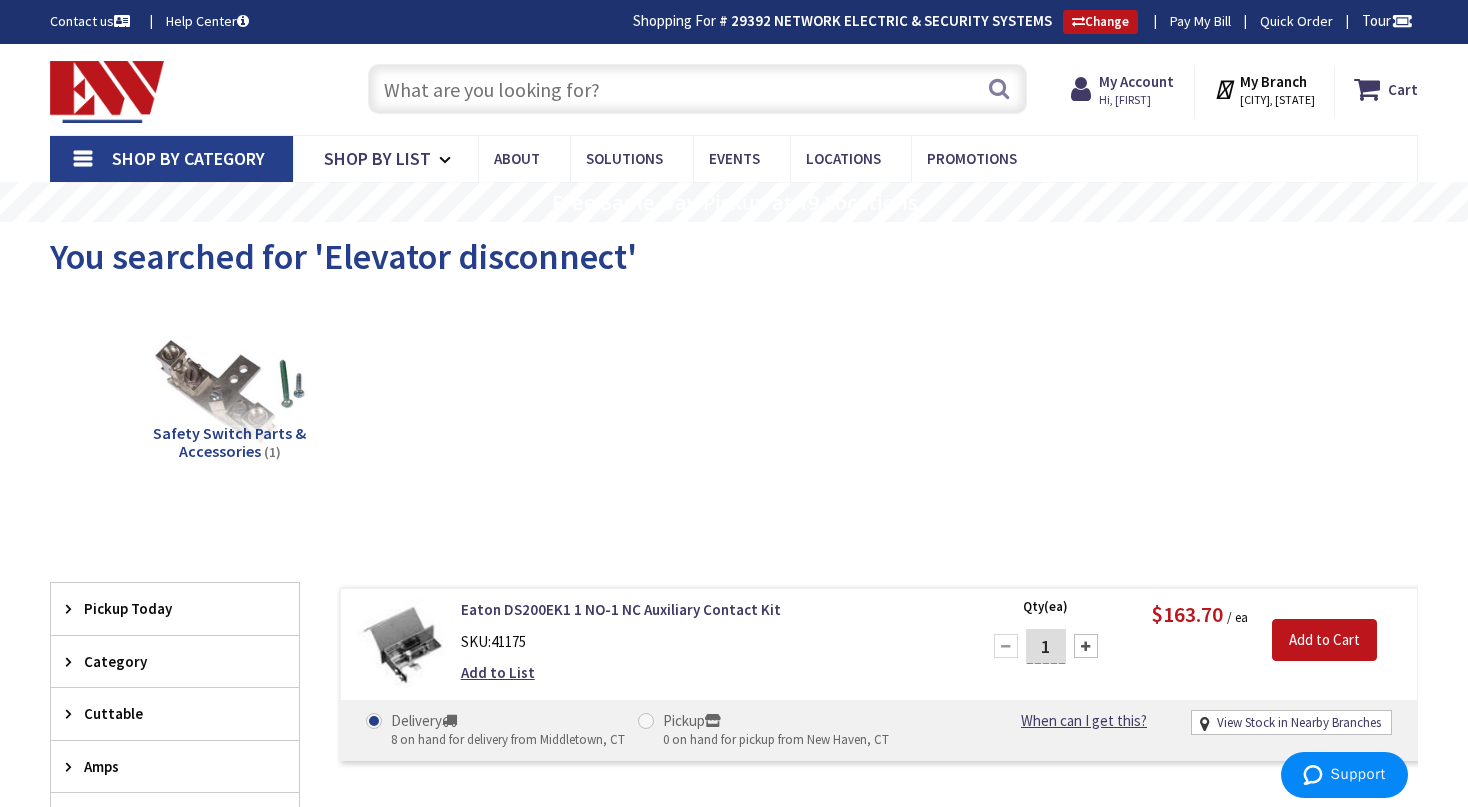 click at bounding box center (697, 89) 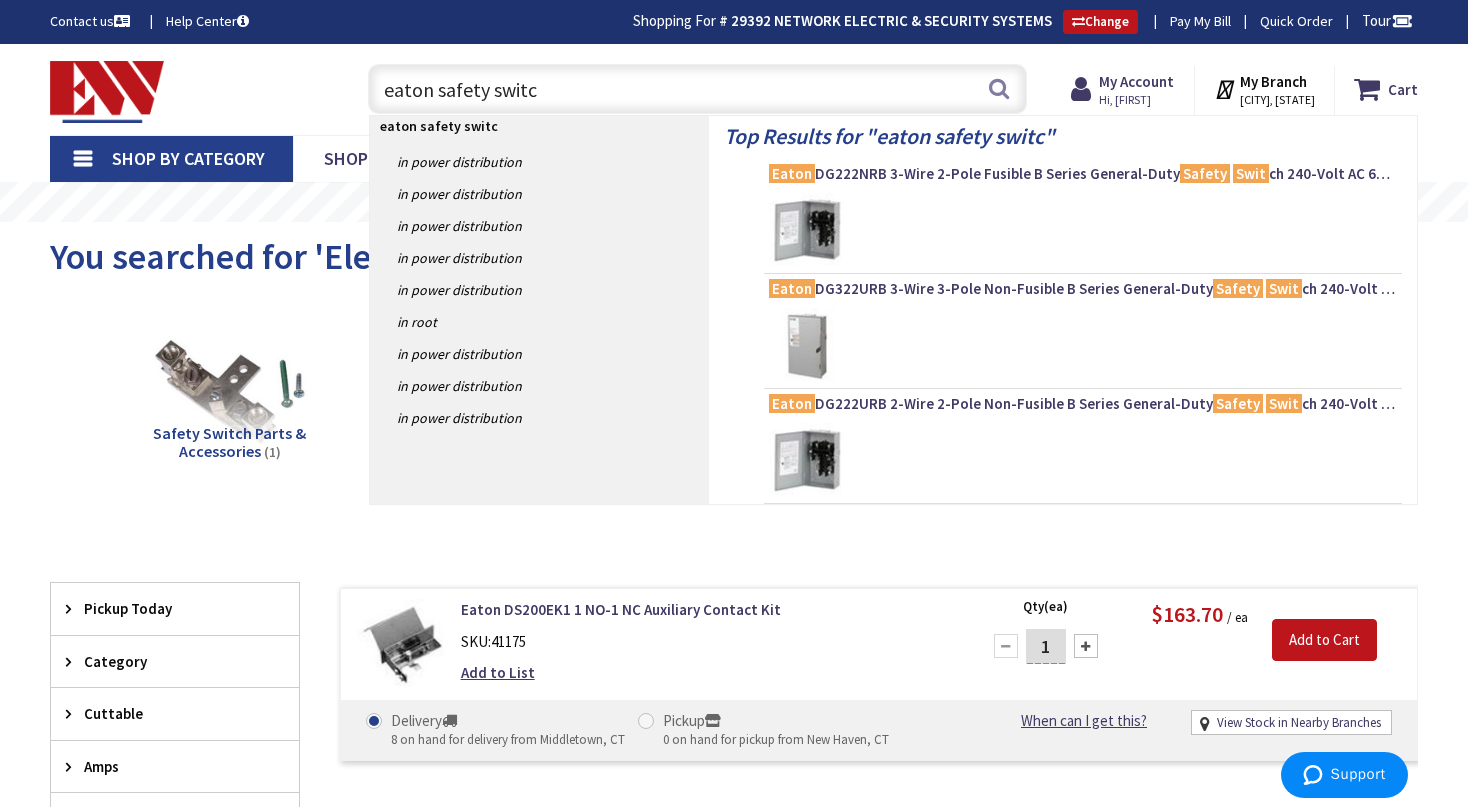 type on "eaton safety switch" 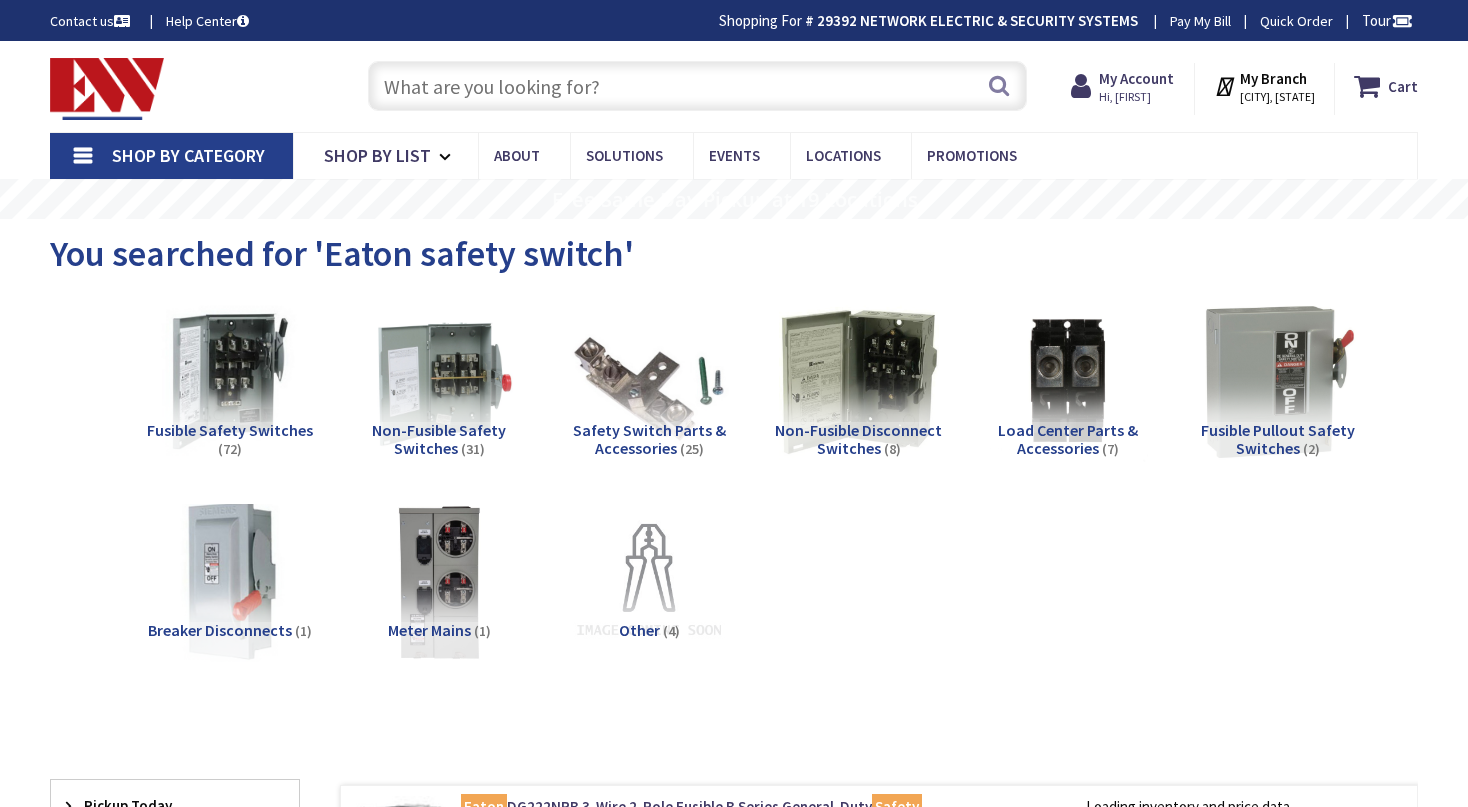scroll, scrollTop: 0, scrollLeft: 0, axis: both 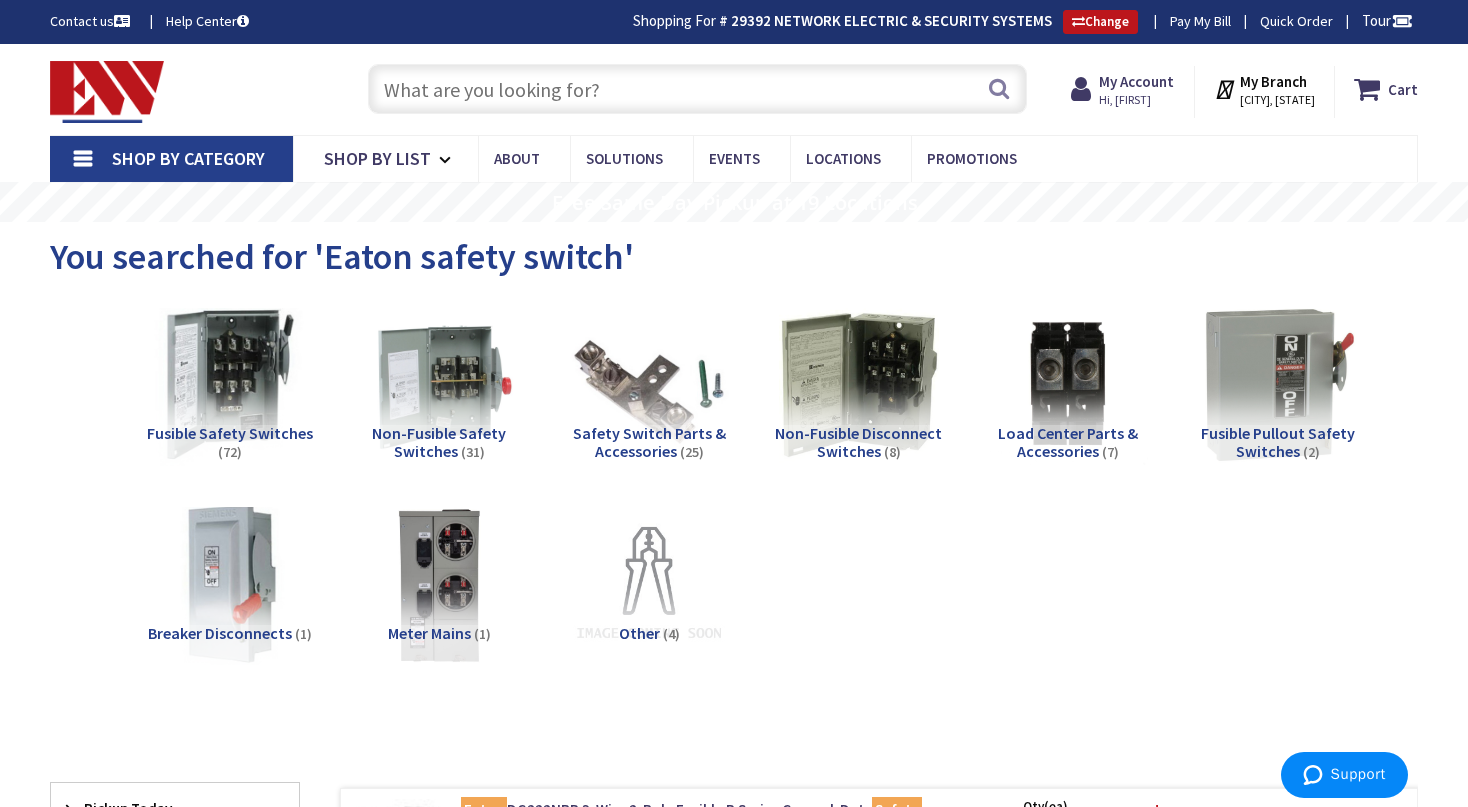 click at bounding box center (230, 385) 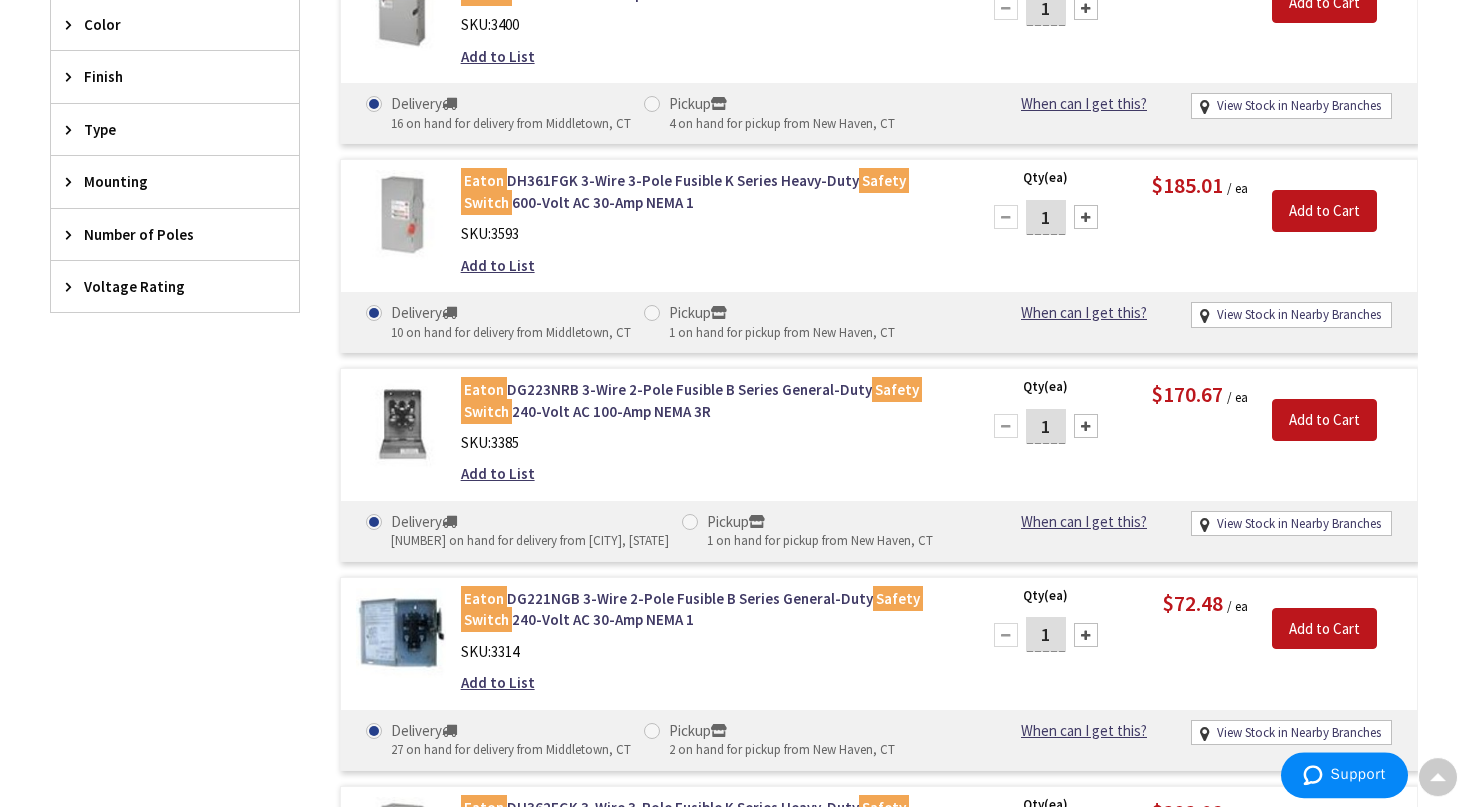 scroll, scrollTop: 1062, scrollLeft: 0, axis: vertical 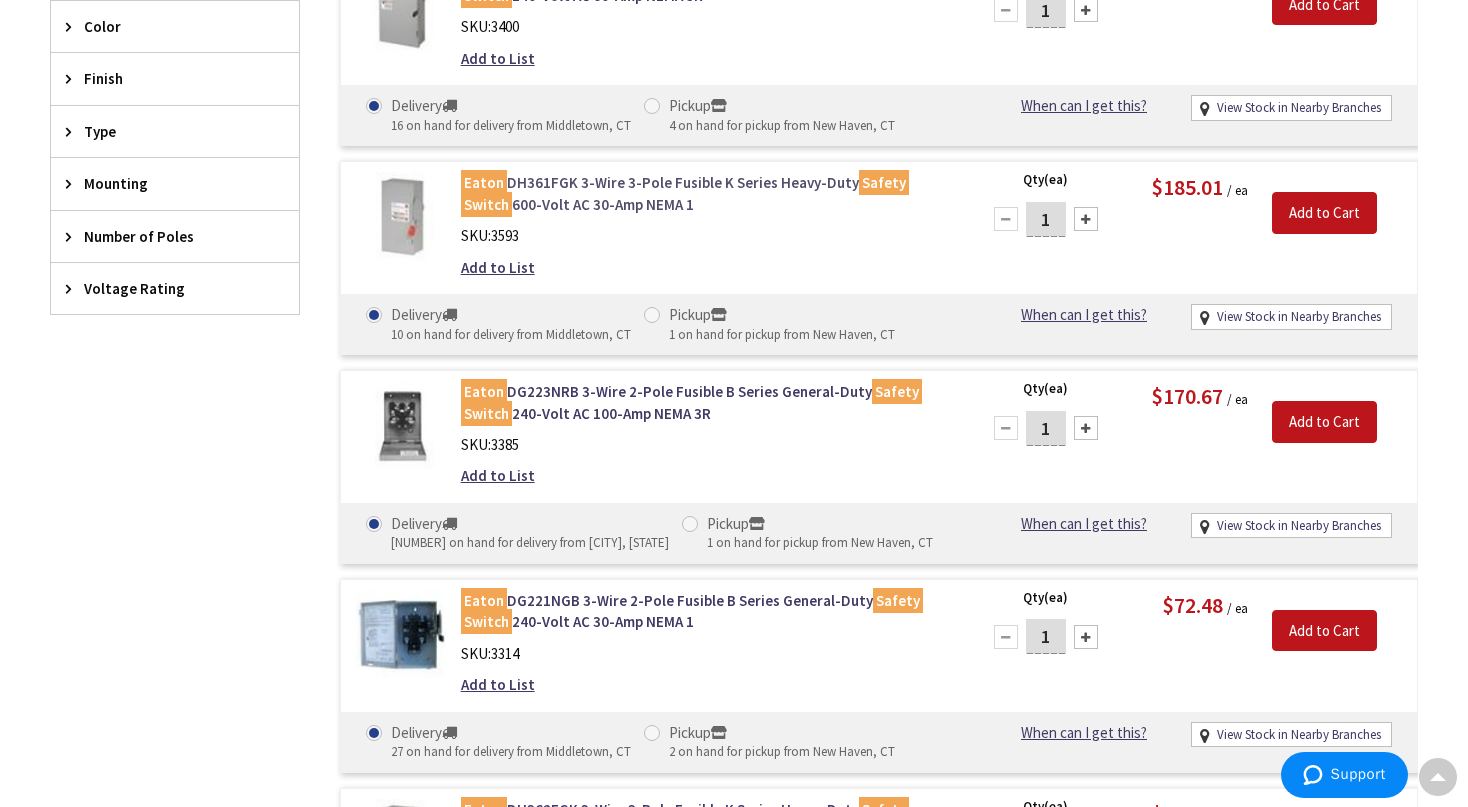 click on "Eaton  DH361FGK 3-Wire 3-Pole Fusible K Series Heavy-Duty  Safety   Switch  600-Volt AC 30-Amp NEMA 1" at bounding box center [707, 193] 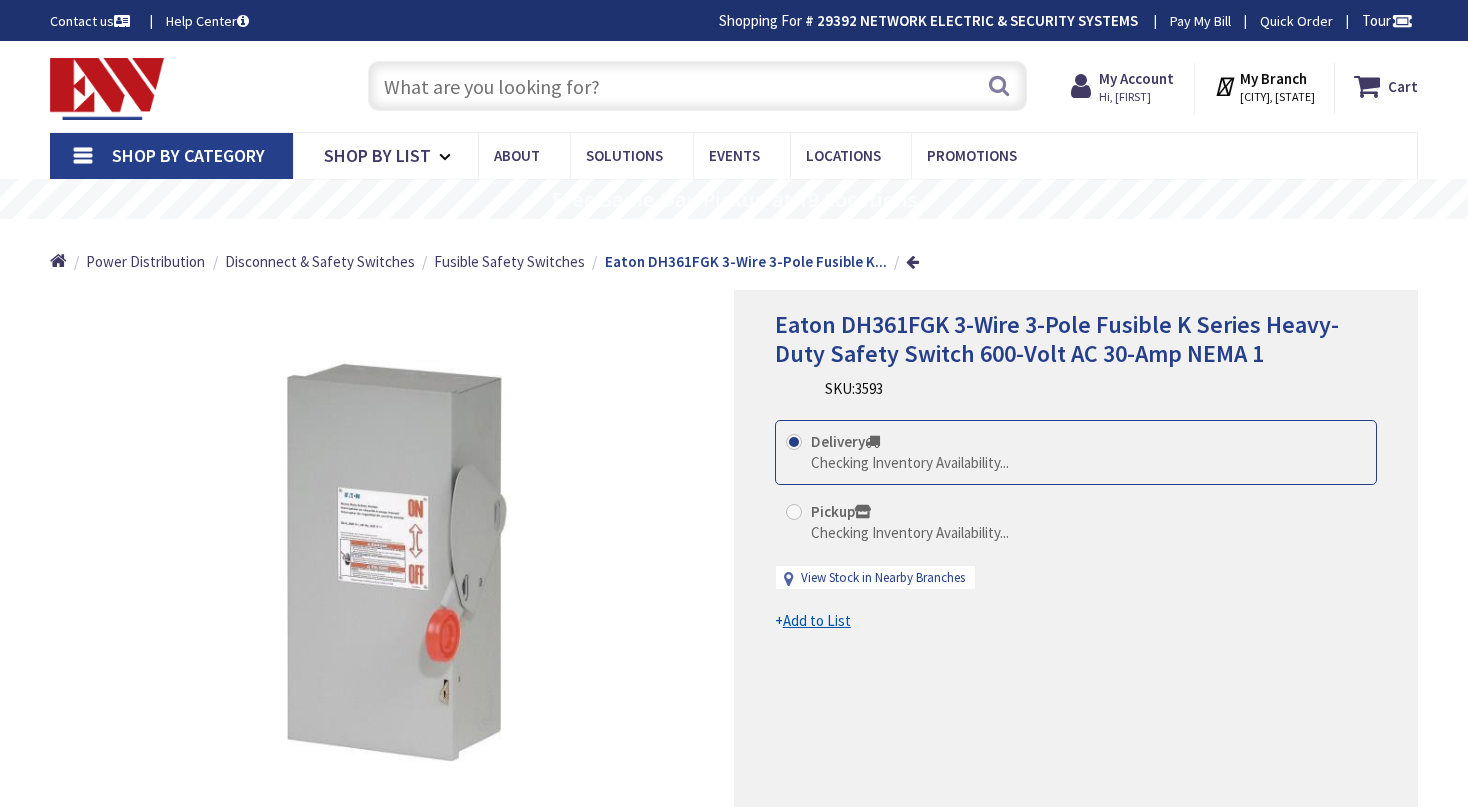 scroll, scrollTop: 0, scrollLeft: 0, axis: both 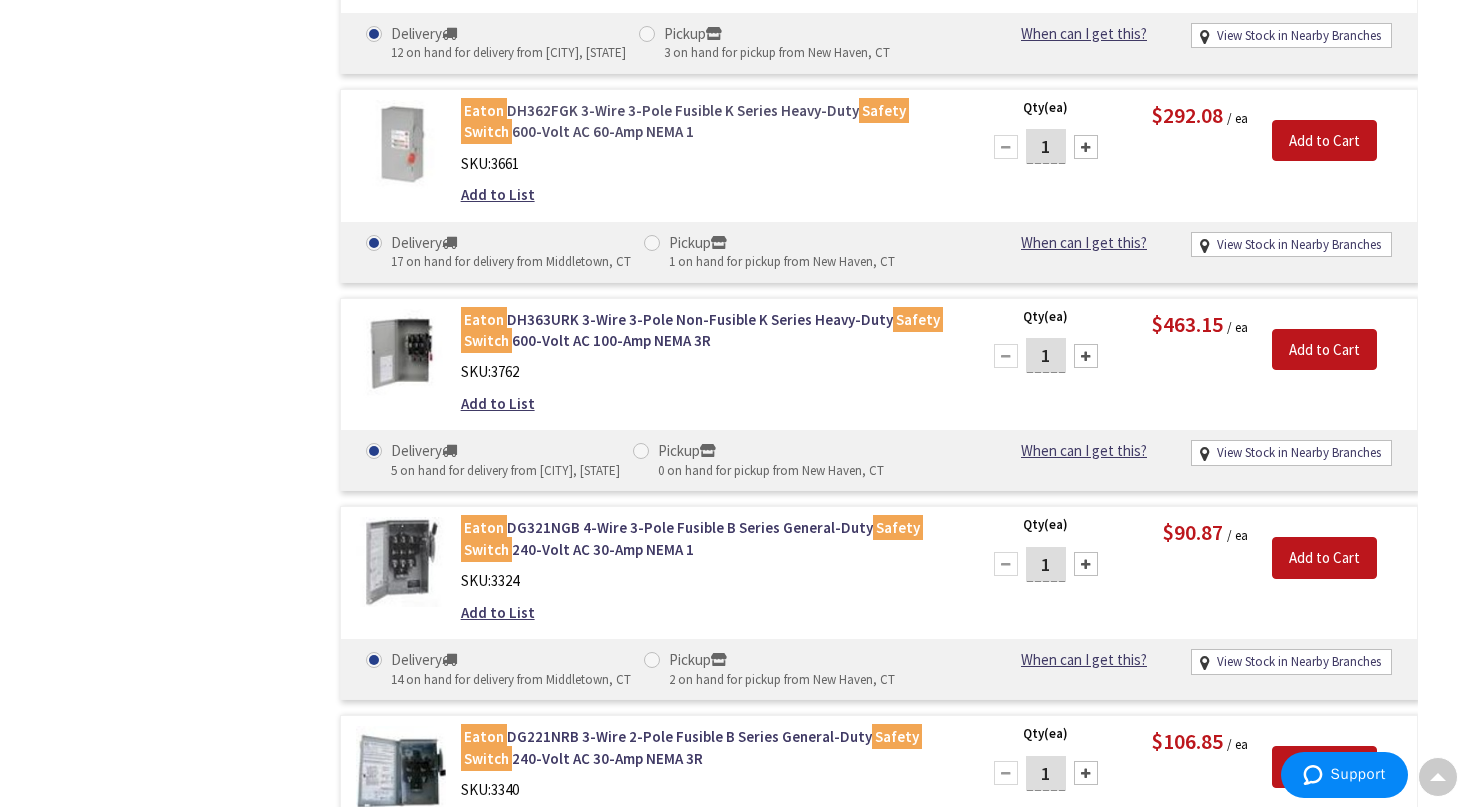 click on "Eaton  DH362FGK 3-Wire 3-Pole Fusible K Series Heavy-Duty  Safety   Switch  600-Volt AC 60-Amp NEMA 1" at bounding box center (707, 121) 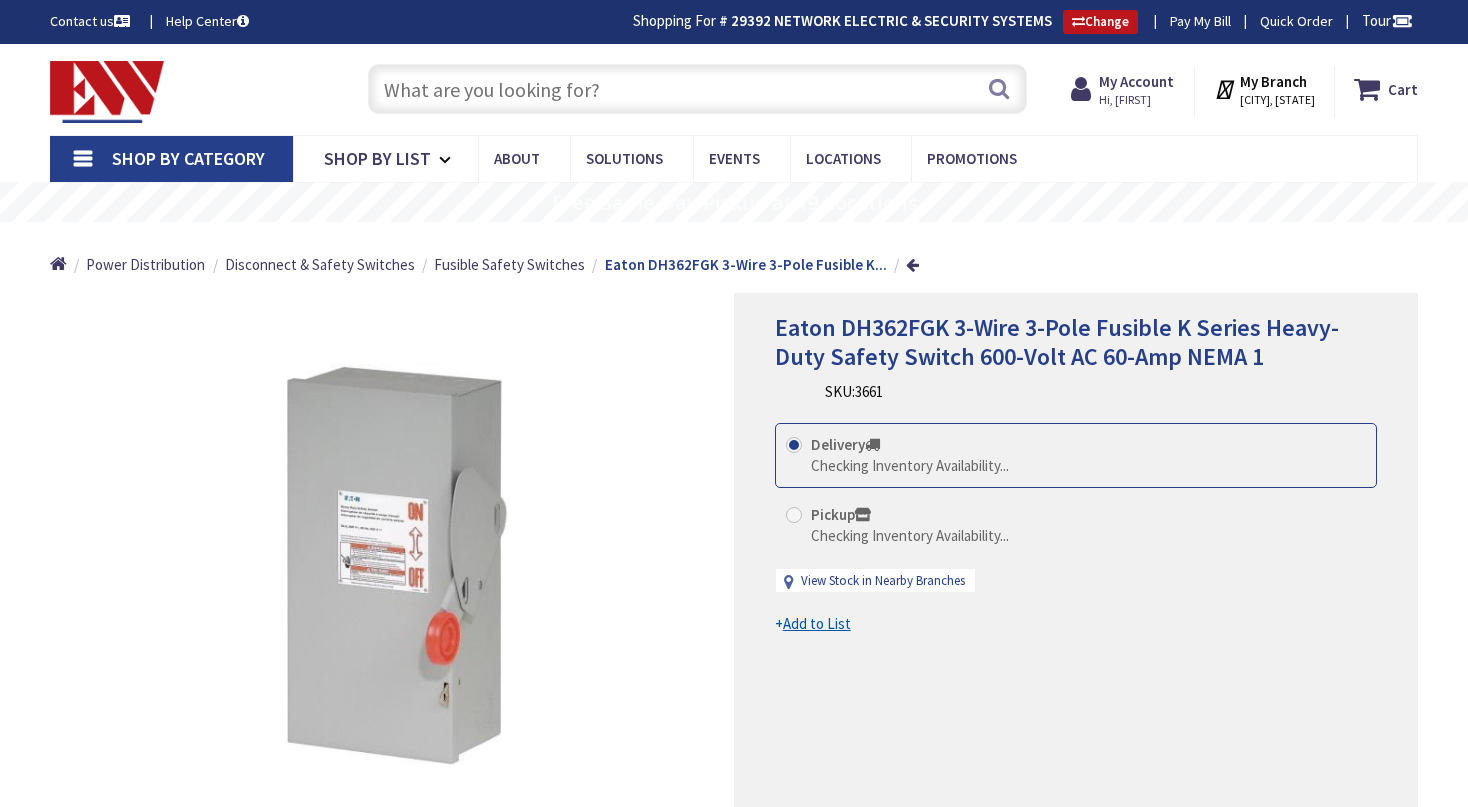 scroll, scrollTop: 0, scrollLeft: 0, axis: both 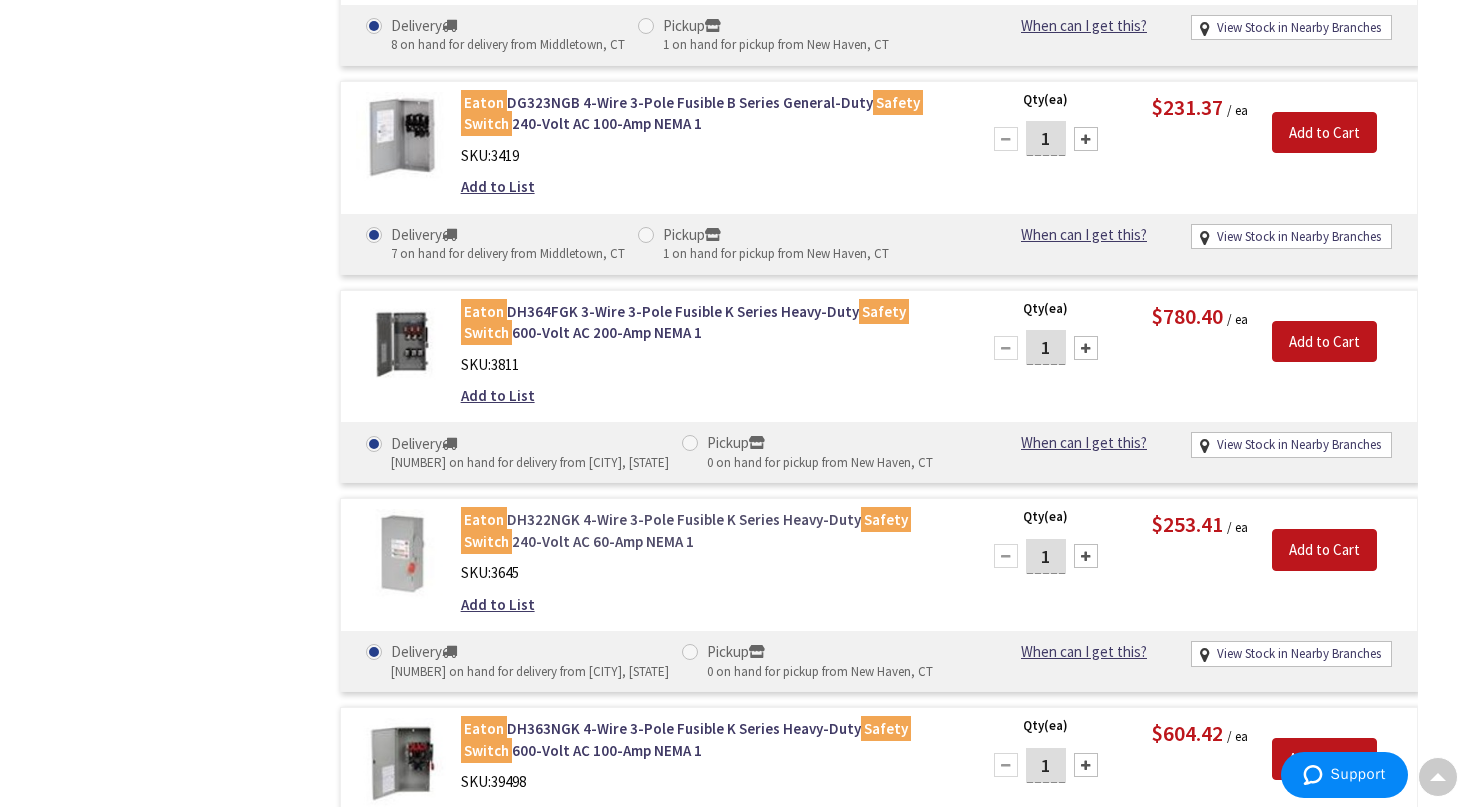 click on "Eaton  DH322NGK 4-Wire 3-Pole Fusible K Series Heavy-Duty  Safety   Switch  240-Volt AC 60-Amp NEMA 1" at bounding box center [707, 530] 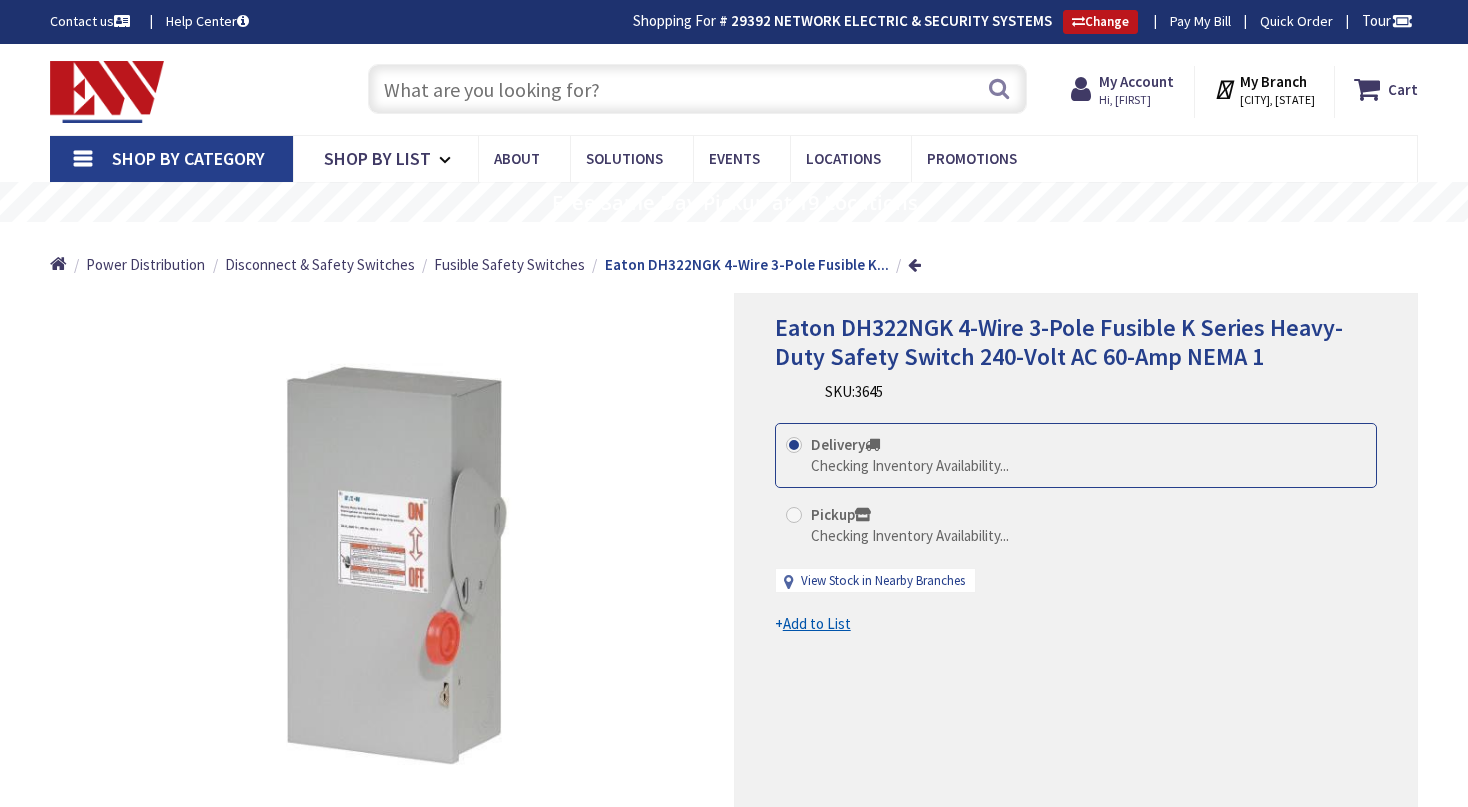 scroll, scrollTop: 0, scrollLeft: 0, axis: both 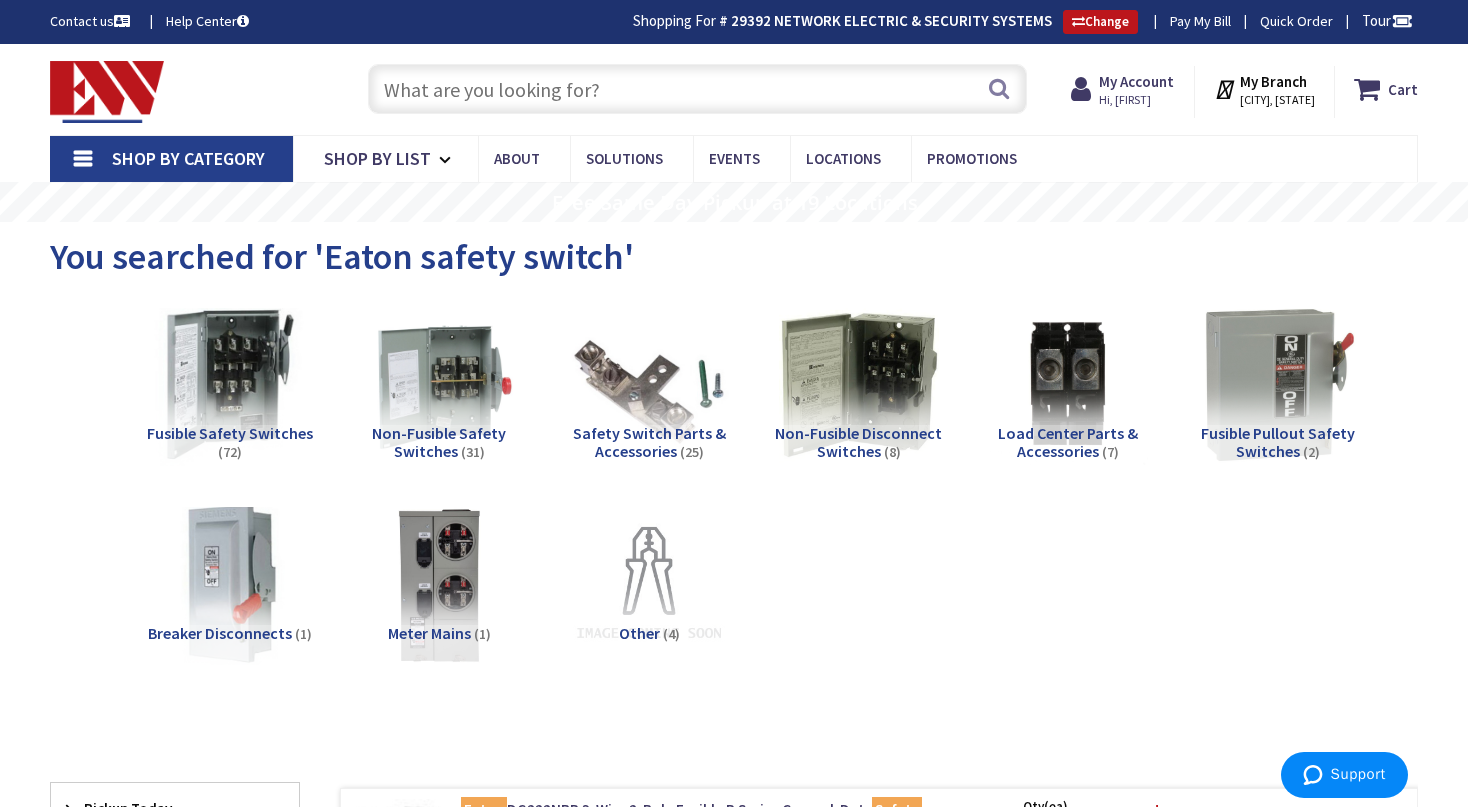 click at bounding box center [230, 385] 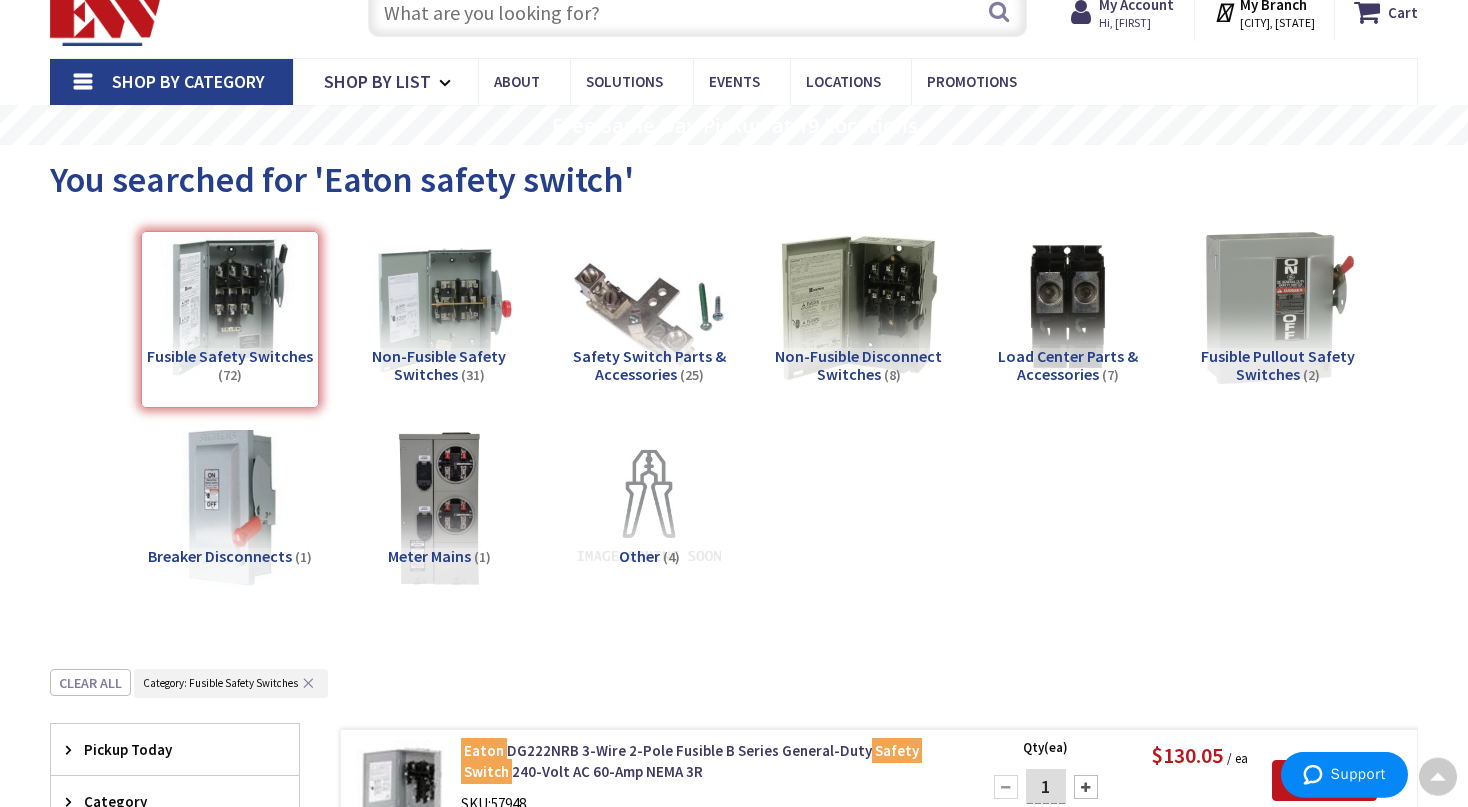 scroll, scrollTop: 0, scrollLeft: 0, axis: both 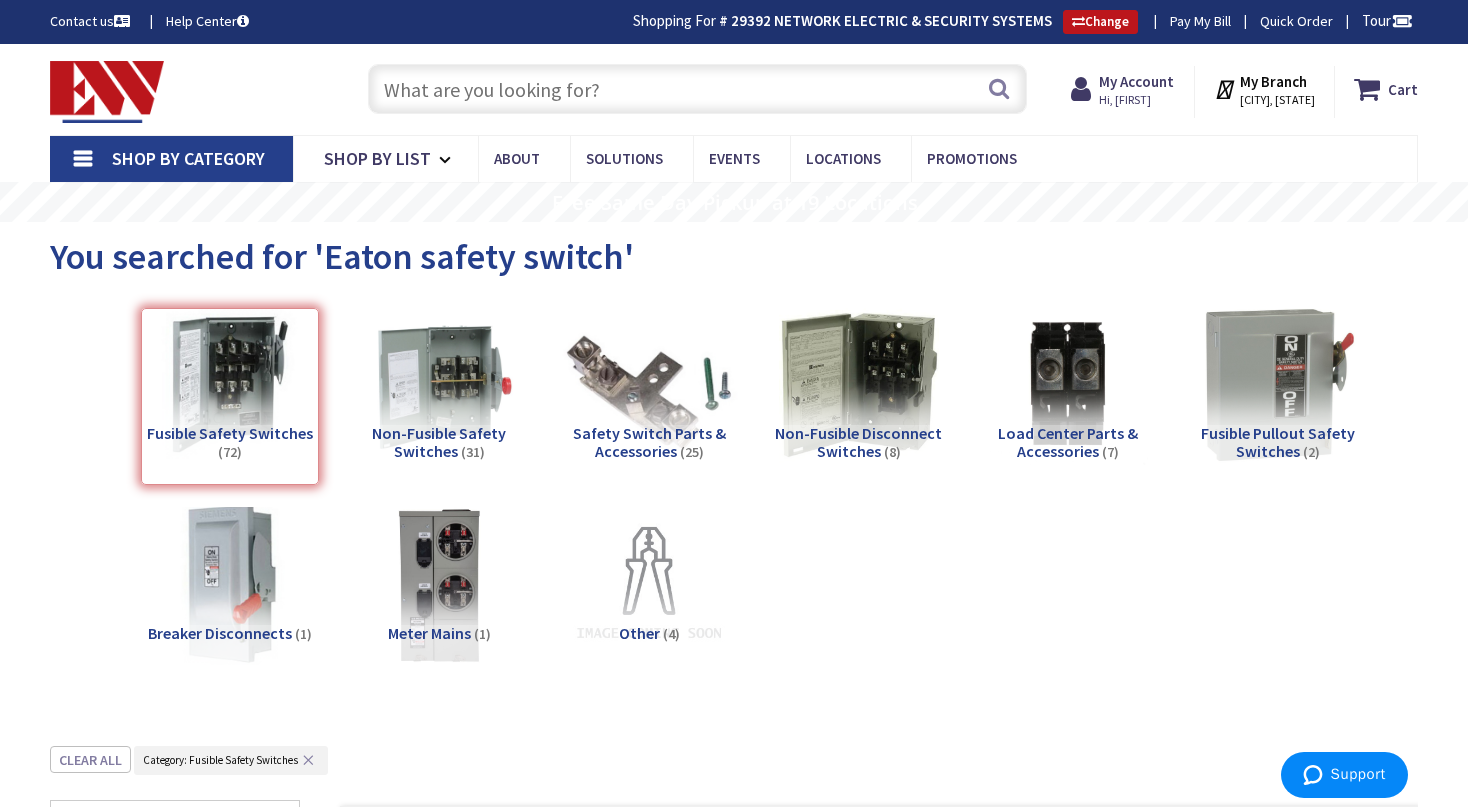 click at bounding box center [649, 385] 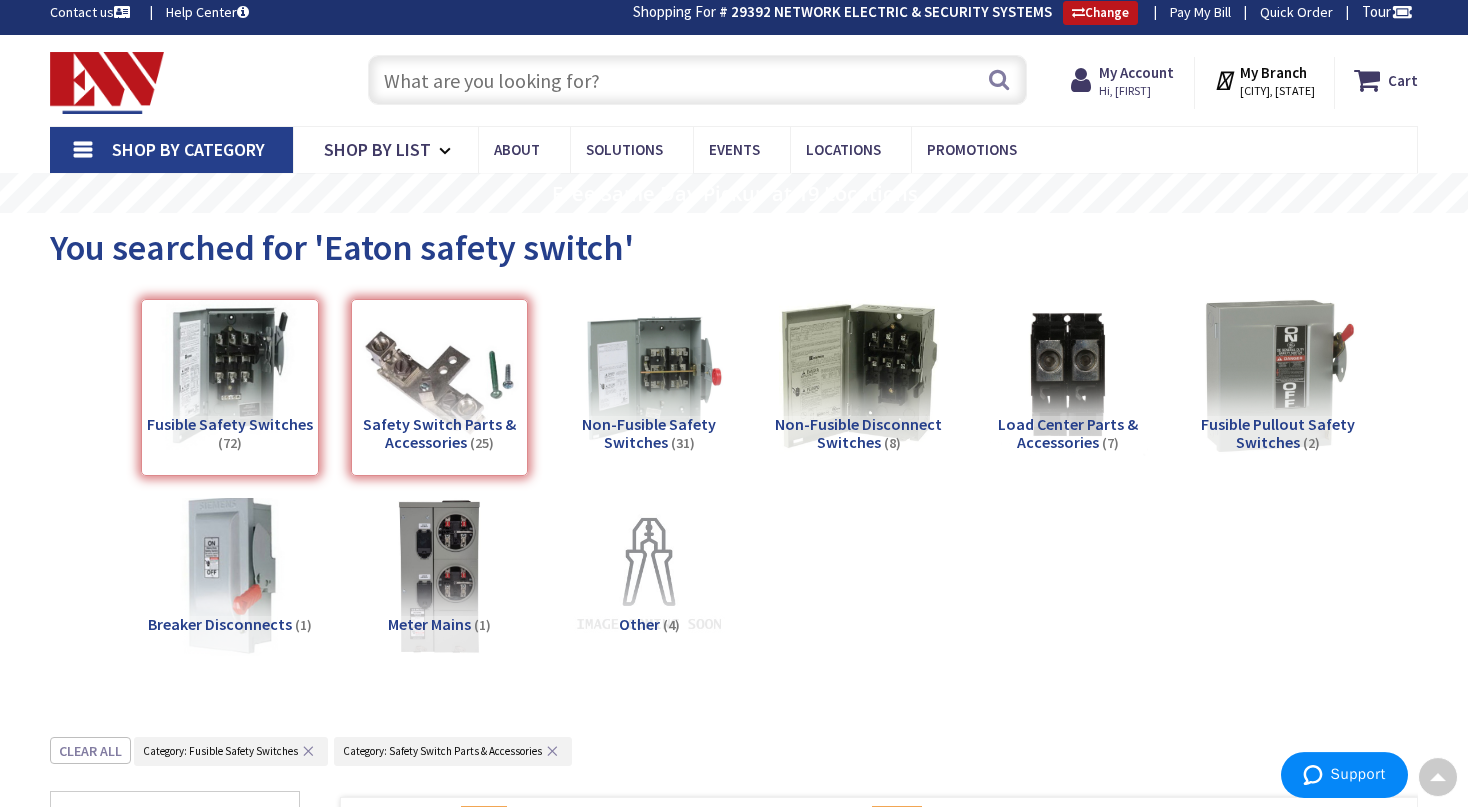 scroll, scrollTop: 6, scrollLeft: 0, axis: vertical 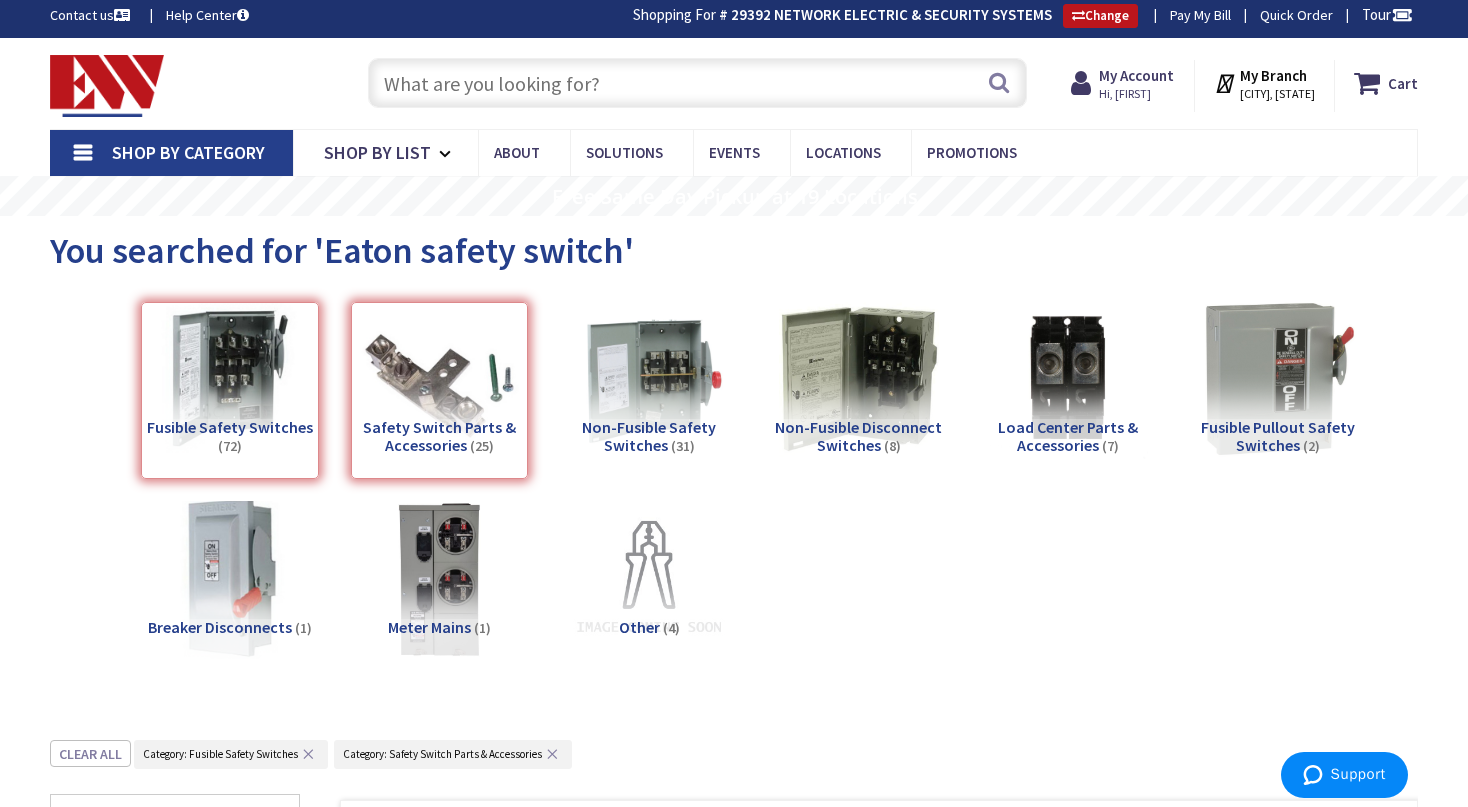 click on "Safety Switch Parts & Accessories
(25)" at bounding box center [440, 391] 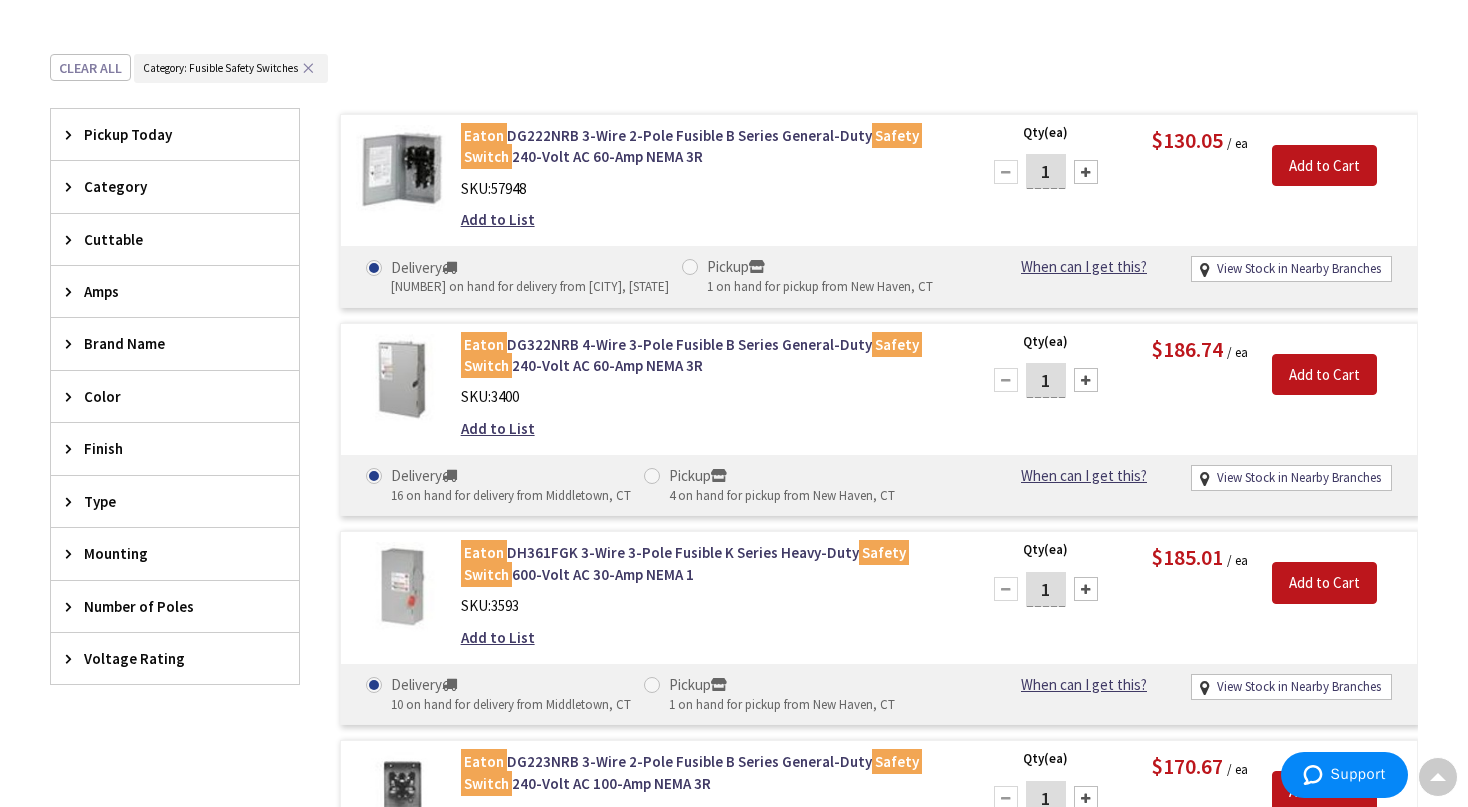 scroll, scrollTop: 0, scrollLeft: 0, axis: both 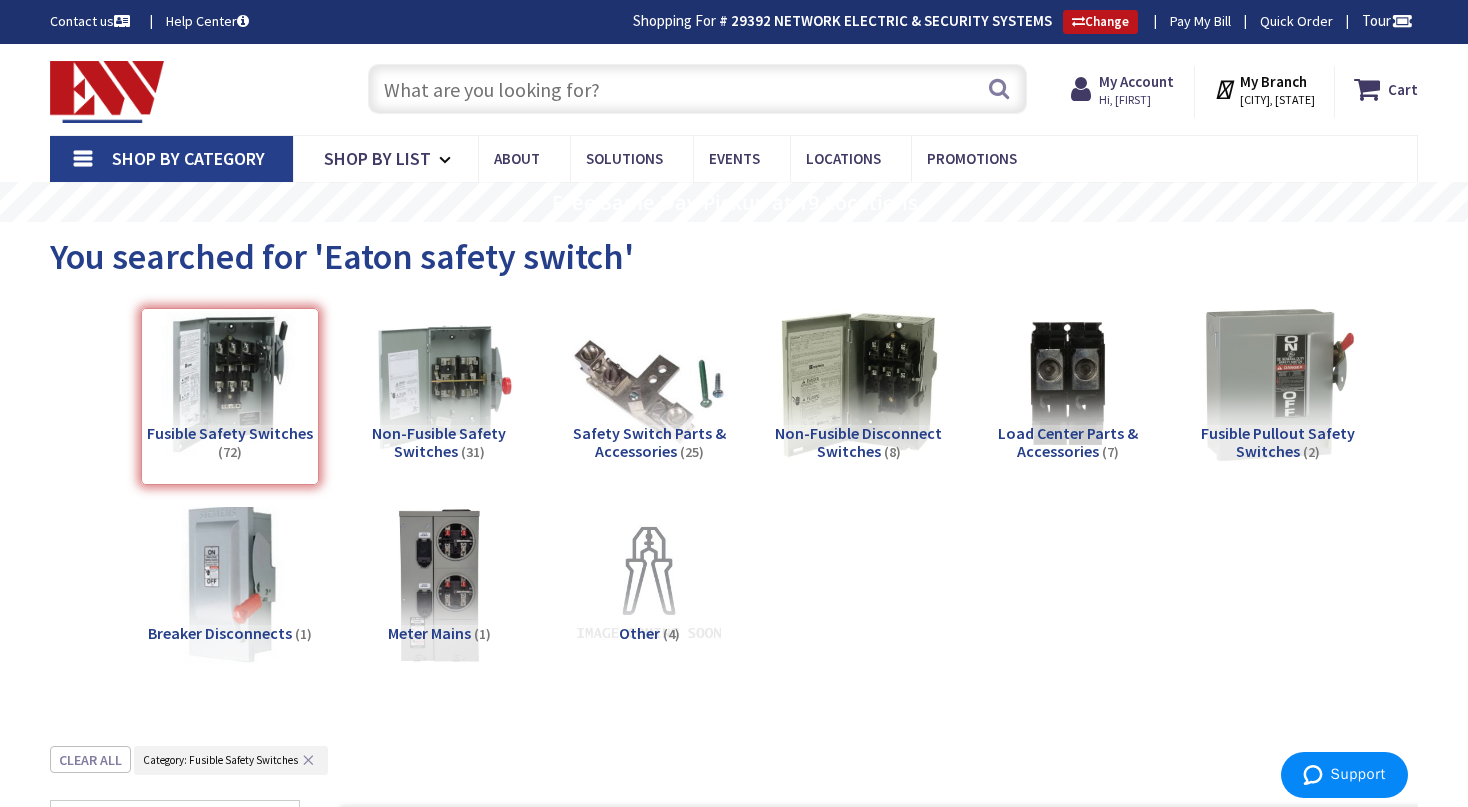 click at bounding box center [697, 89] 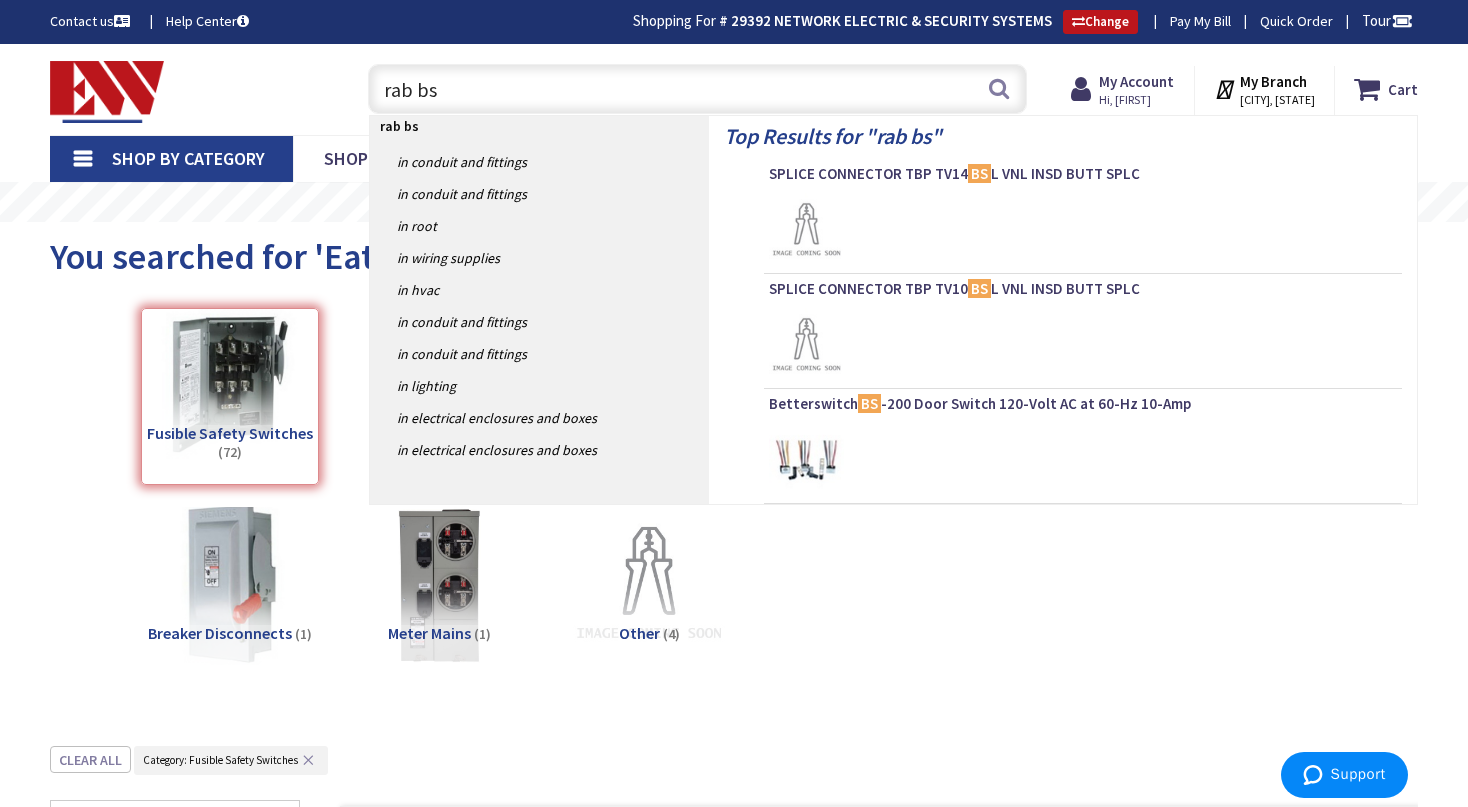 type on "rab bsf" 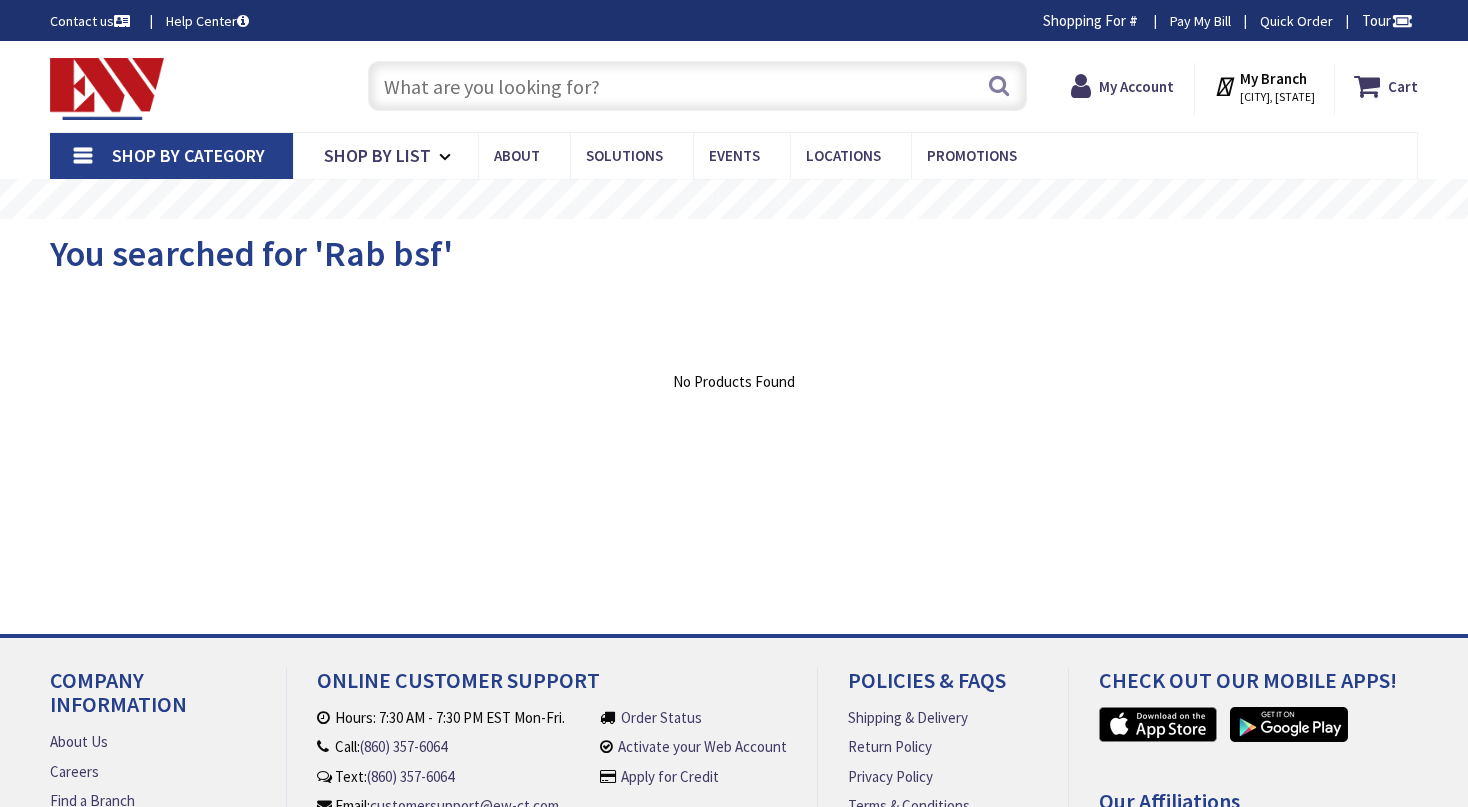 scroll, scrollTop: 0, scrollLeft: 0, axis: both 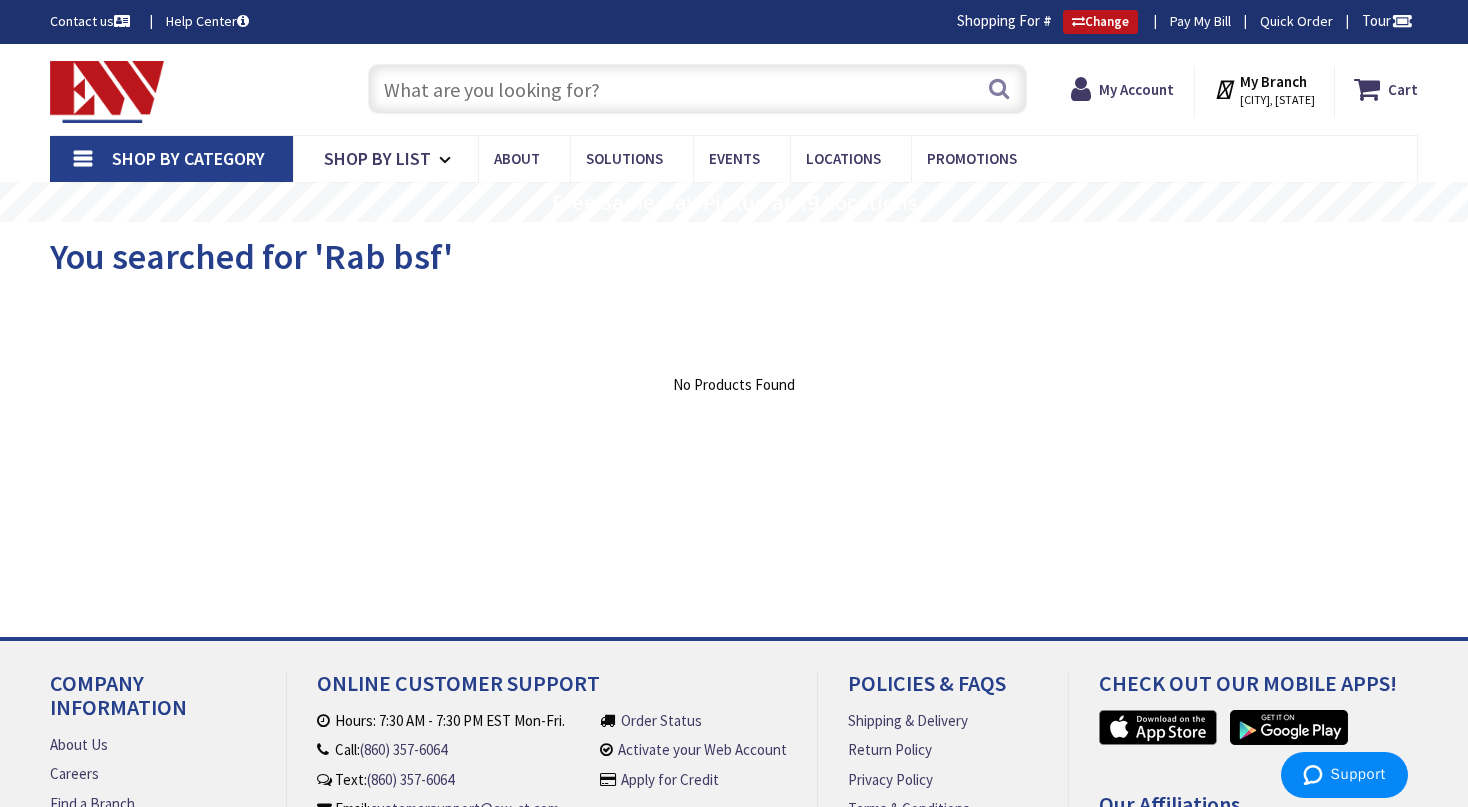 click at bounding box center [697, 89] 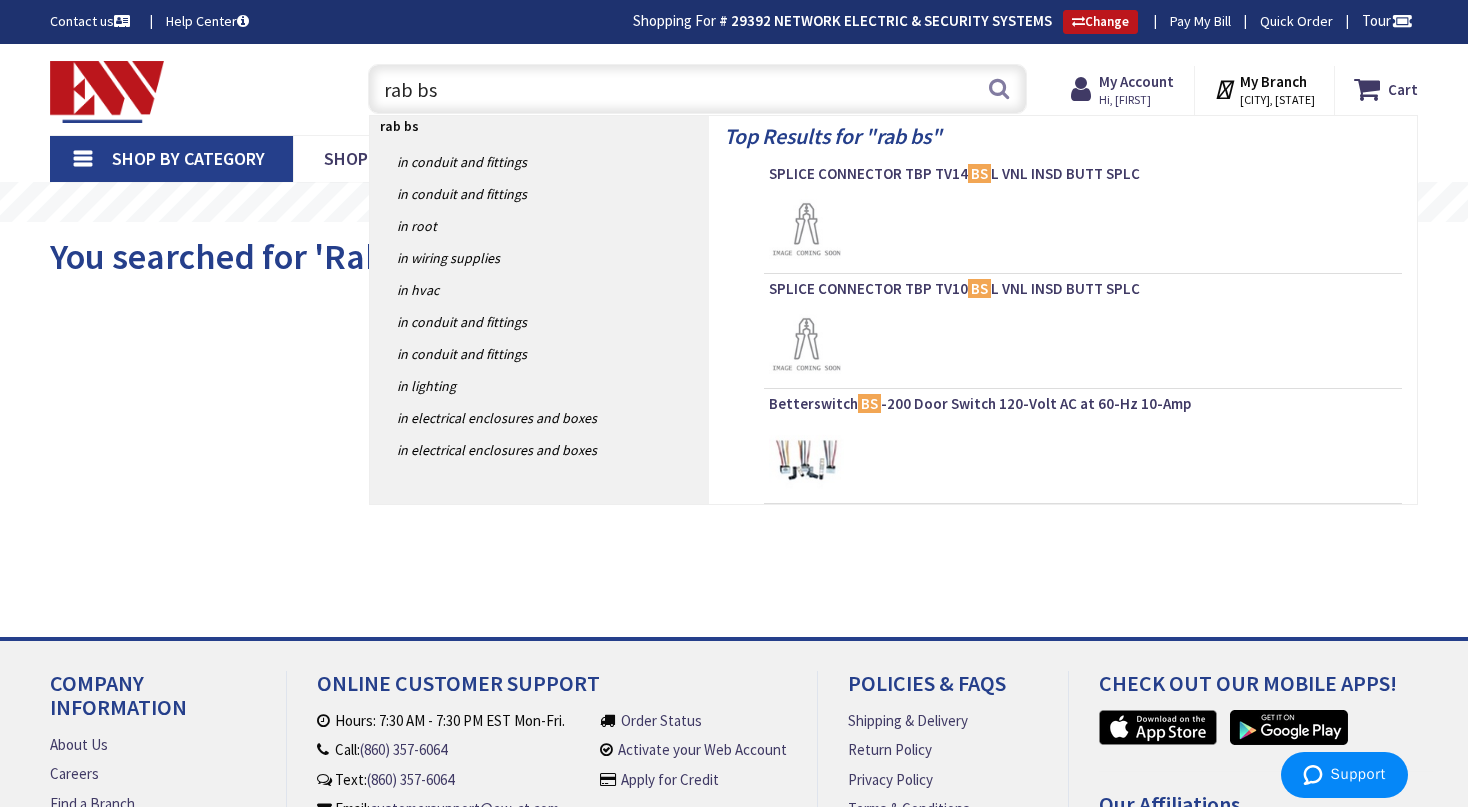 type on "rab bsf" 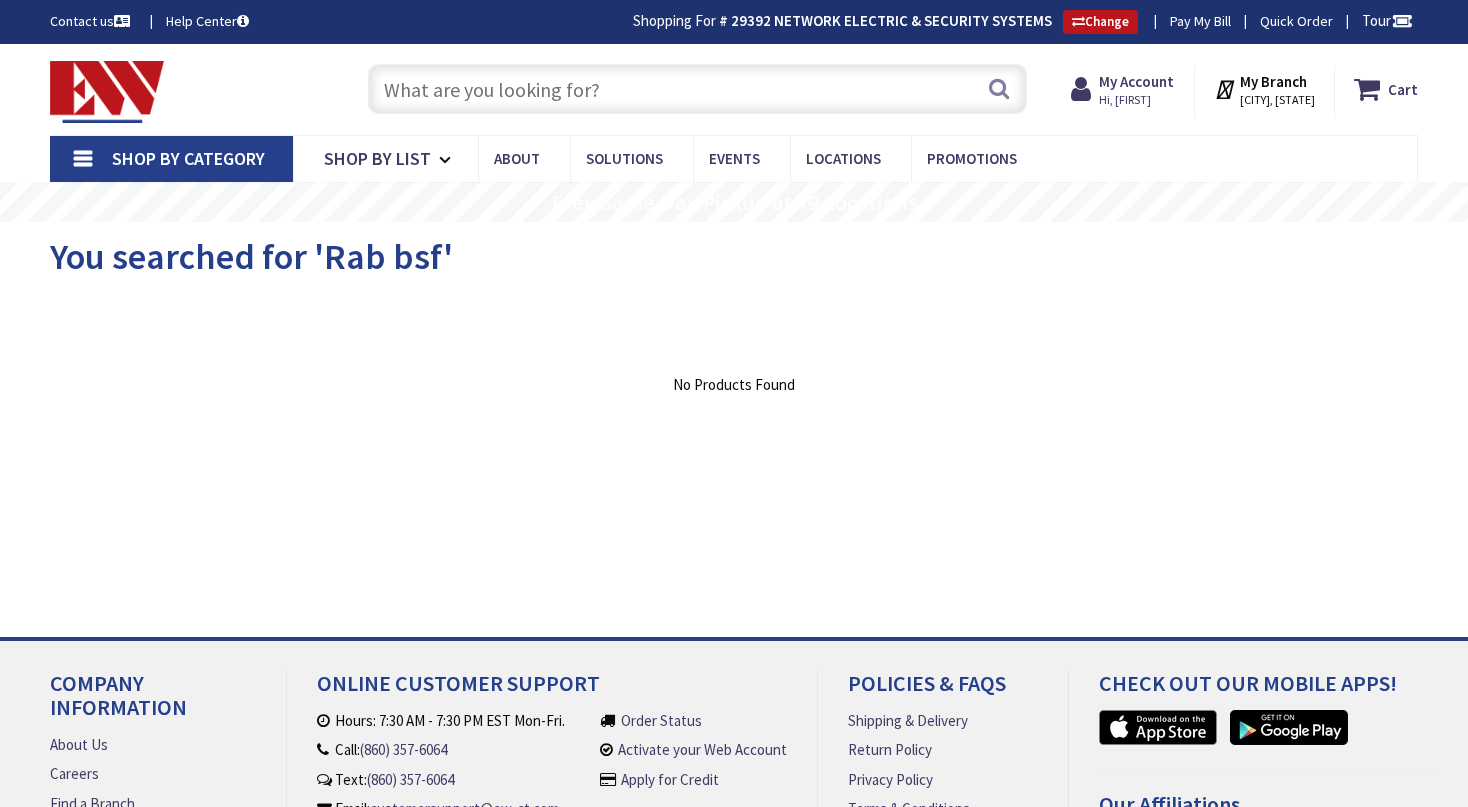 scroll, scrollTop: 0, scrollLeft: 0, axis: both 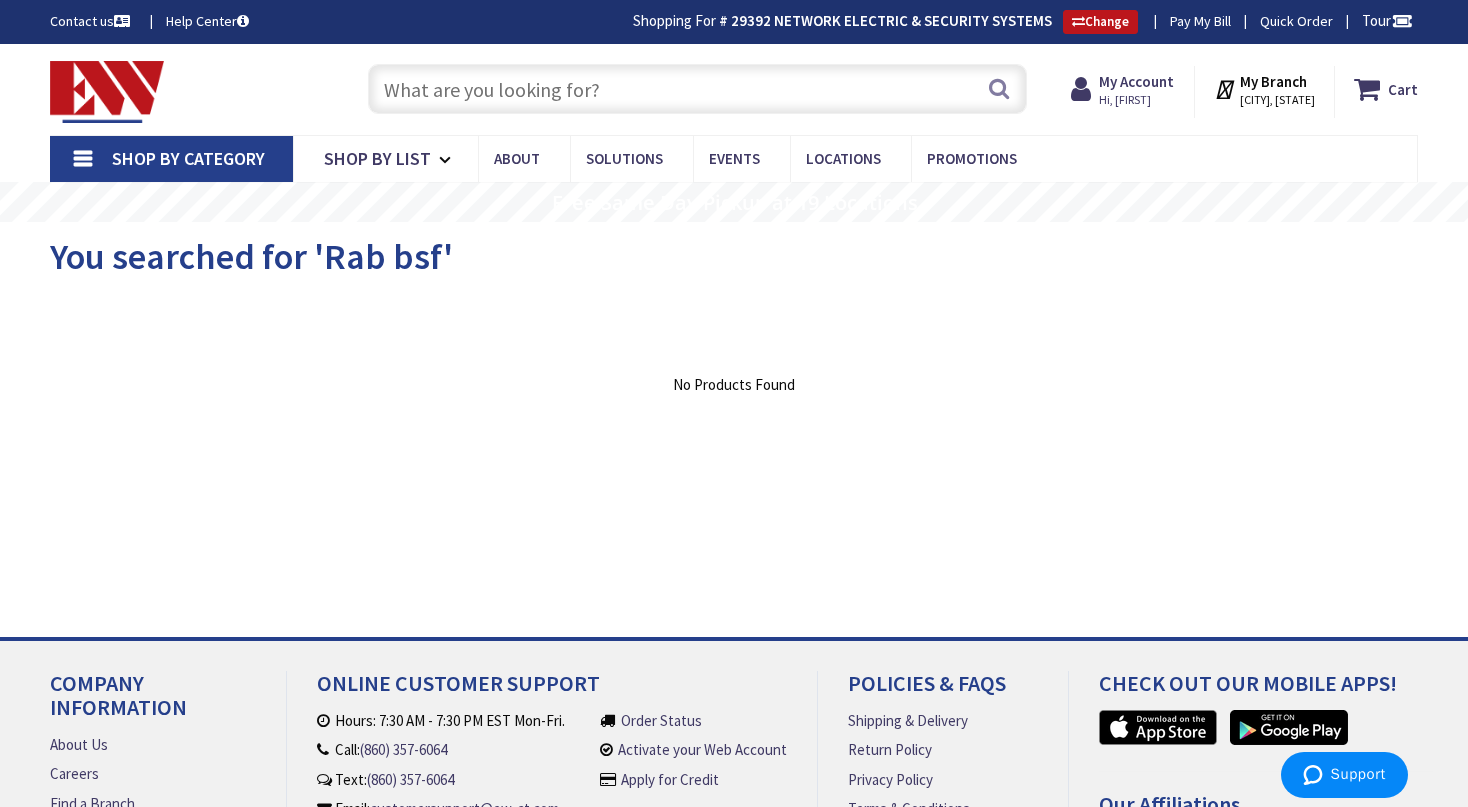 click at bounding box center [697, 89] 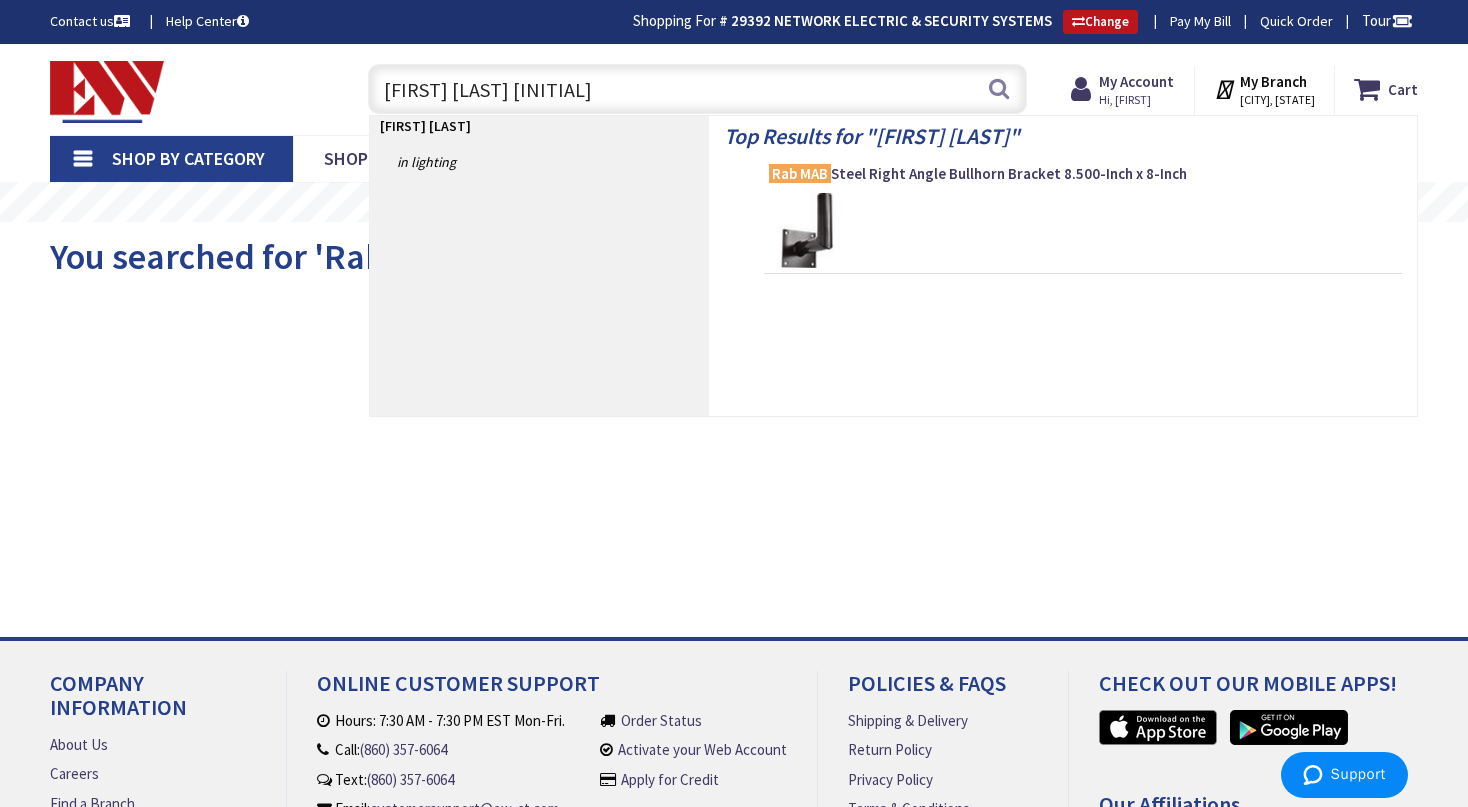 type on "rab mab rt" 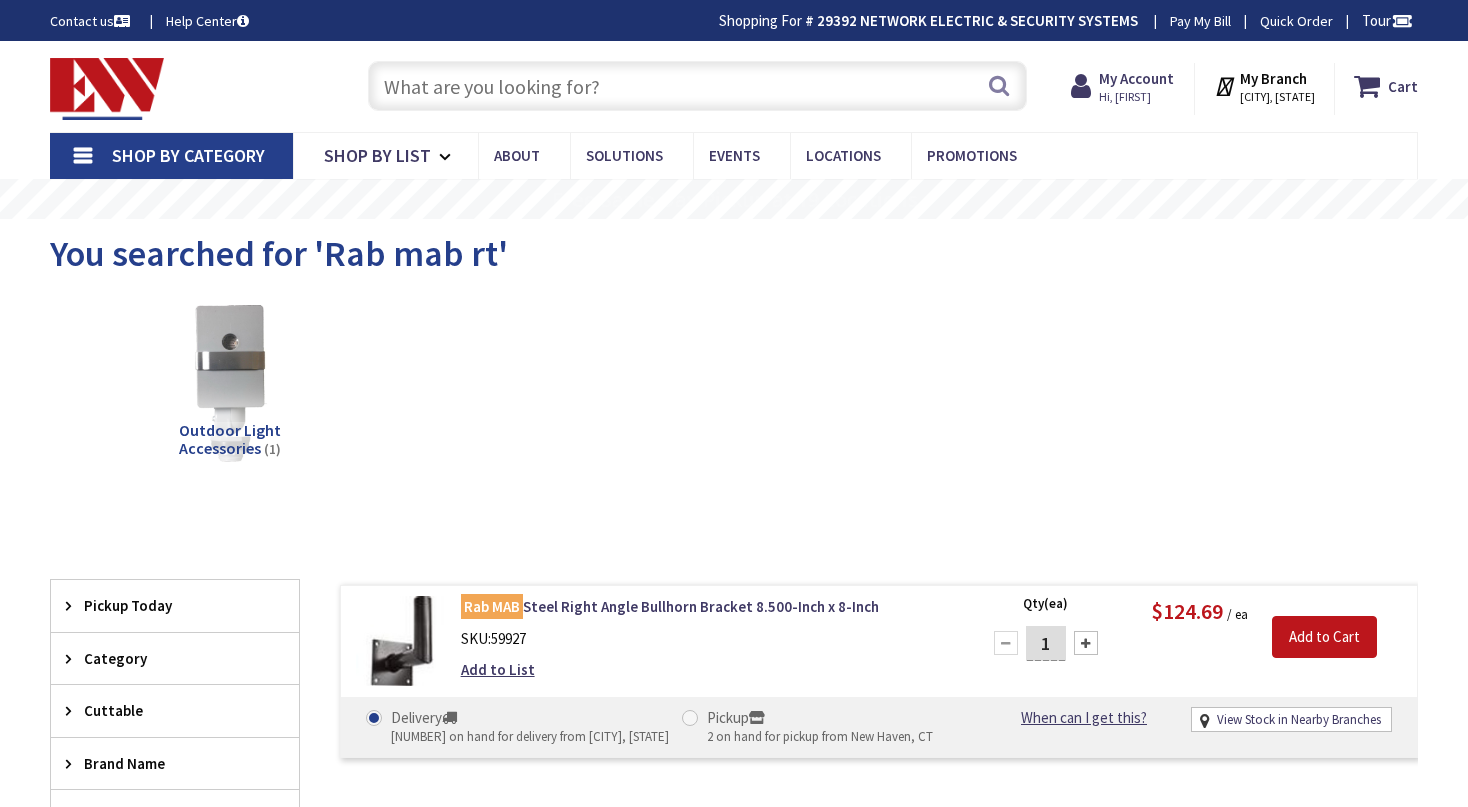 scroll, scrollTop: 0, scrollLeft: 0, axis: both 